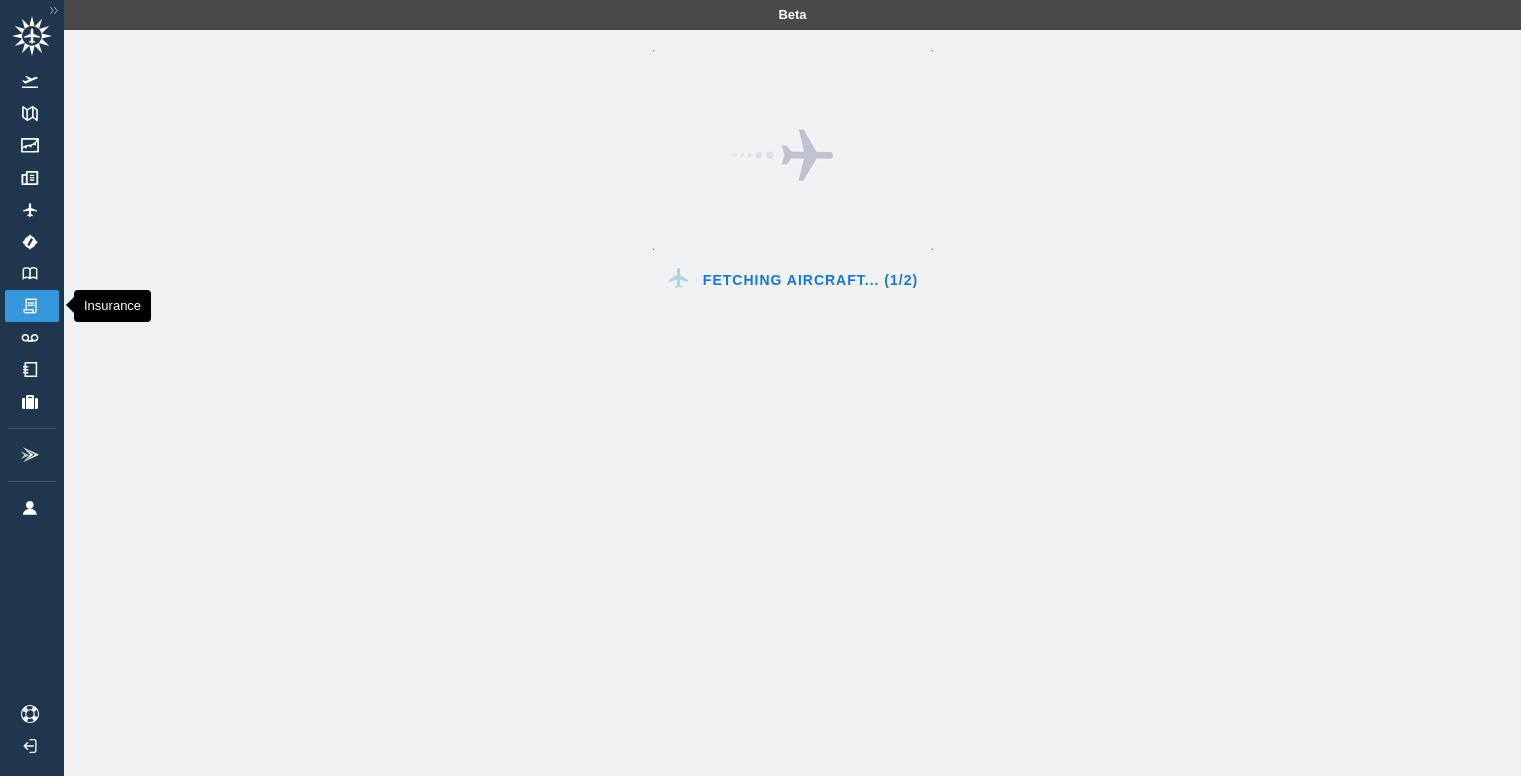 scroll, scrollTop: 0, scrollLeft: 0, axis: both 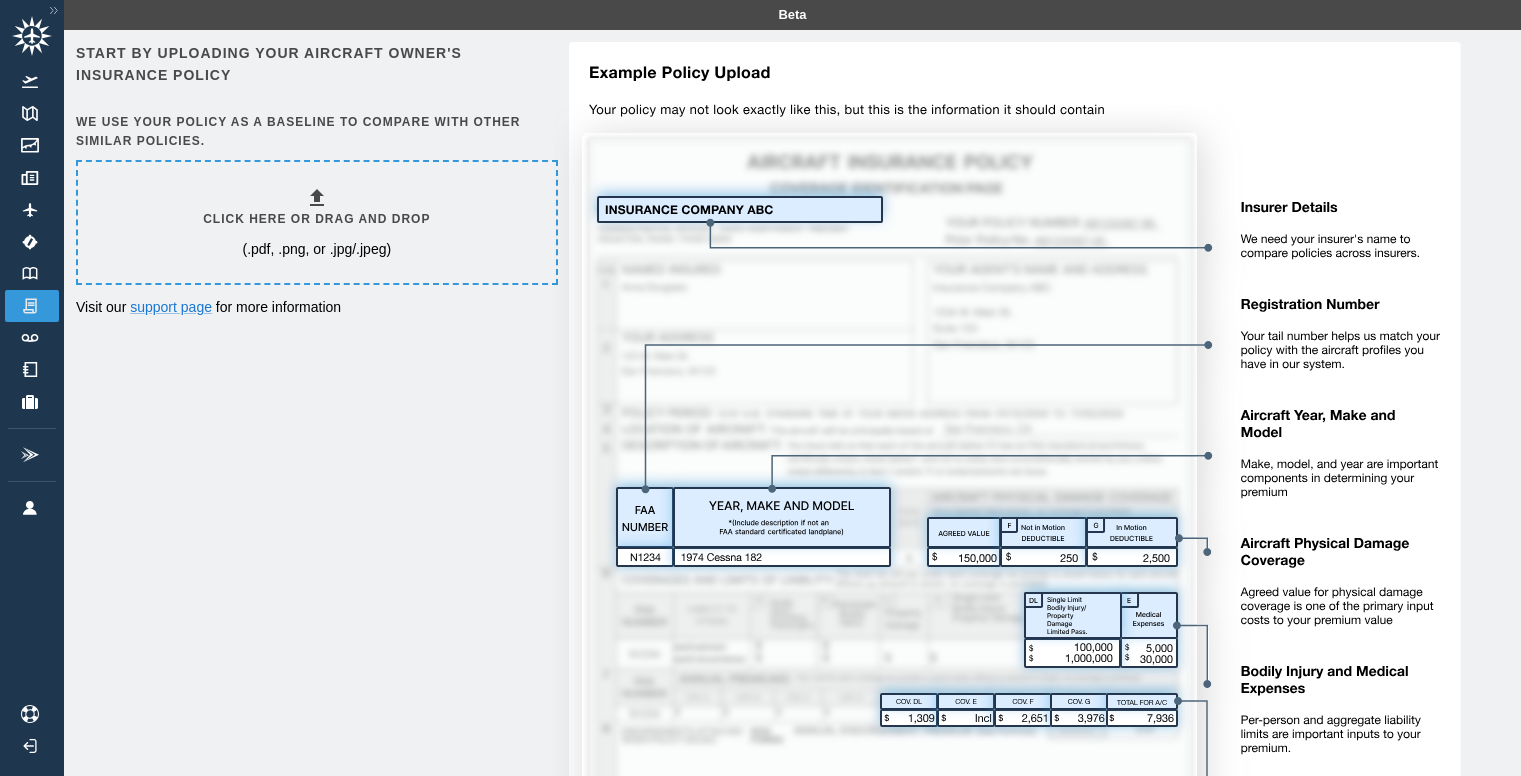 drag, startPoint x: 274, startPoint y: 234, endPoint x: 205, endPoint y: 230, distance: 69.115845 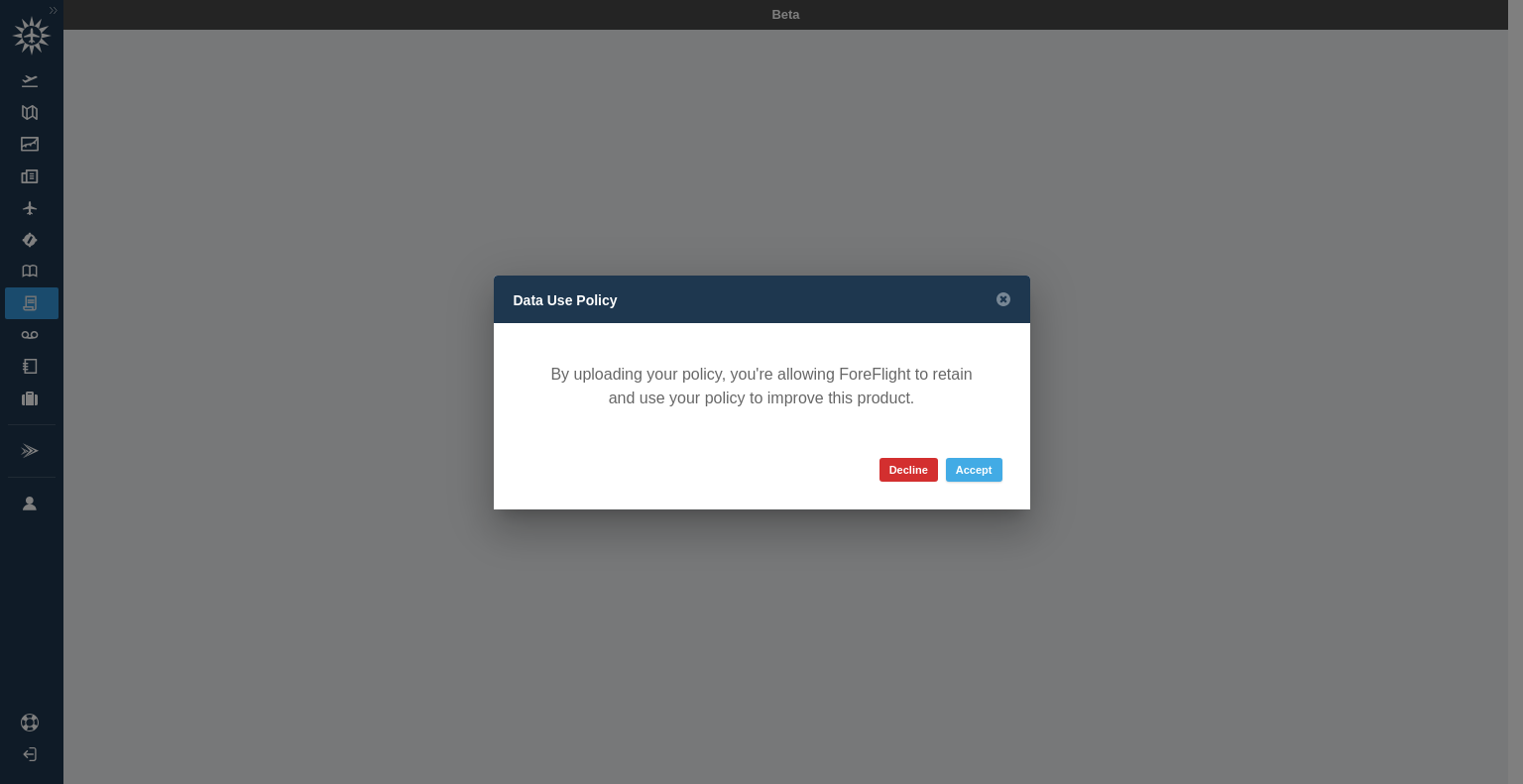 click on "Accept" at bounding box center [974, 470] 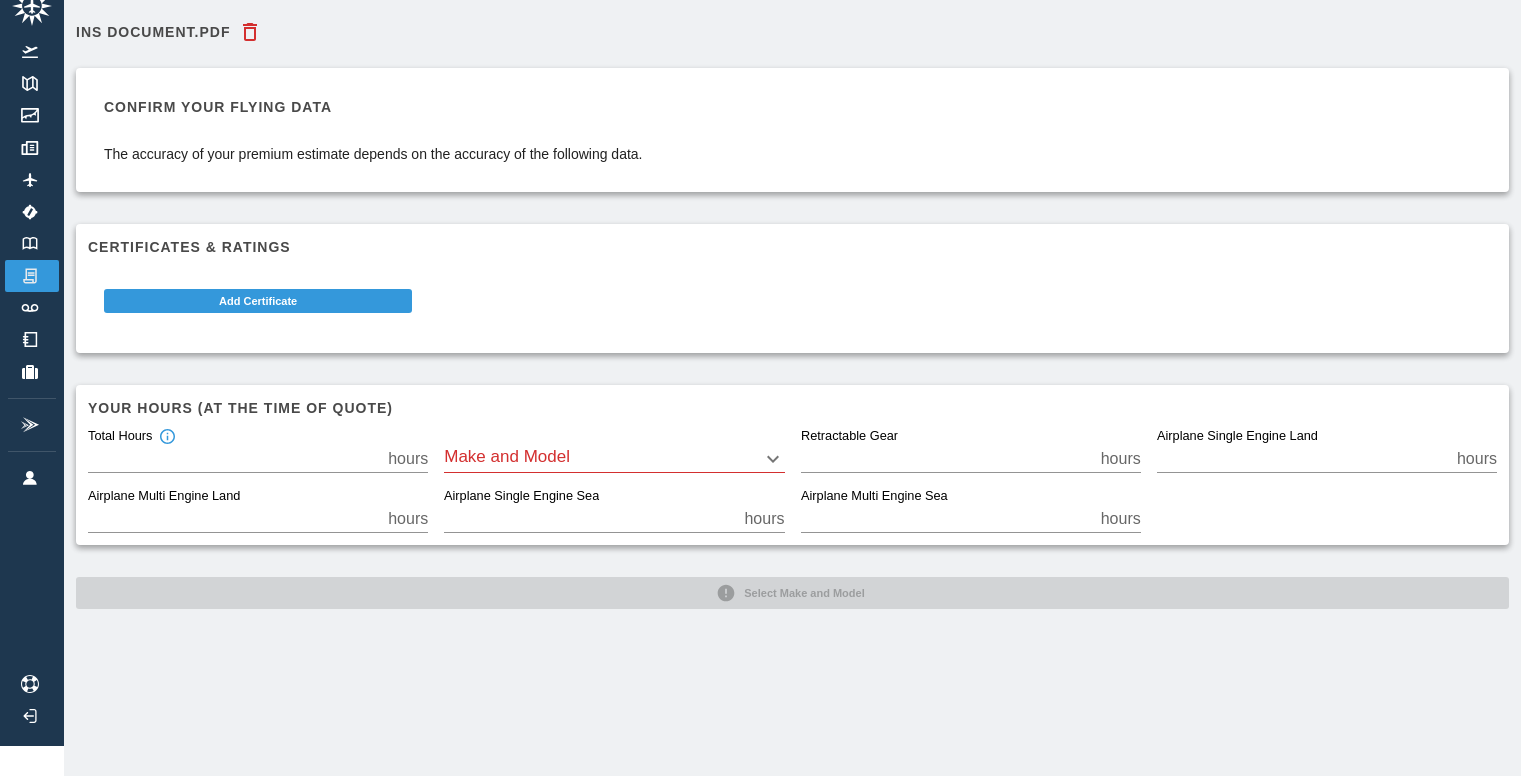scroll, scrollTop: 0, scrollLeft: 0, axis: both 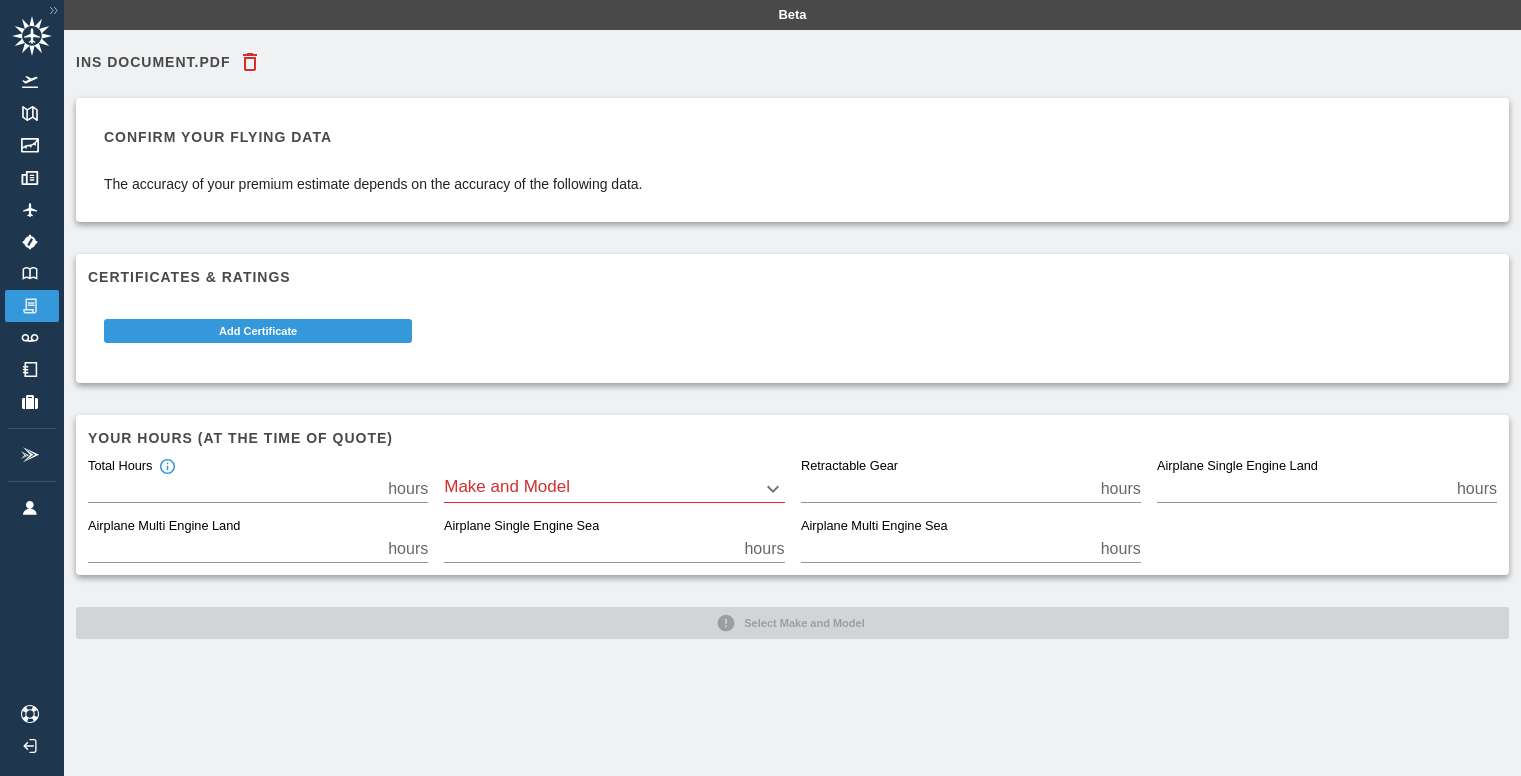 click on "Beta Ins Document.pdf Confirm your flying data The accuracy of your premium estimate depends on the accuracy of the following data. Certificates & Ratings Add Certificate Your hours (at the time of quote) Total Hours ** hours Make and Model ​ Retractable Gear * hours Airplane Single Engine Land ** hours Airplane Multi Engine Land * hours Airplane Single Engine Sea * hours Airplane Multi Engine Sea * hours Select Make and Model" at bounding box center (760, 388) 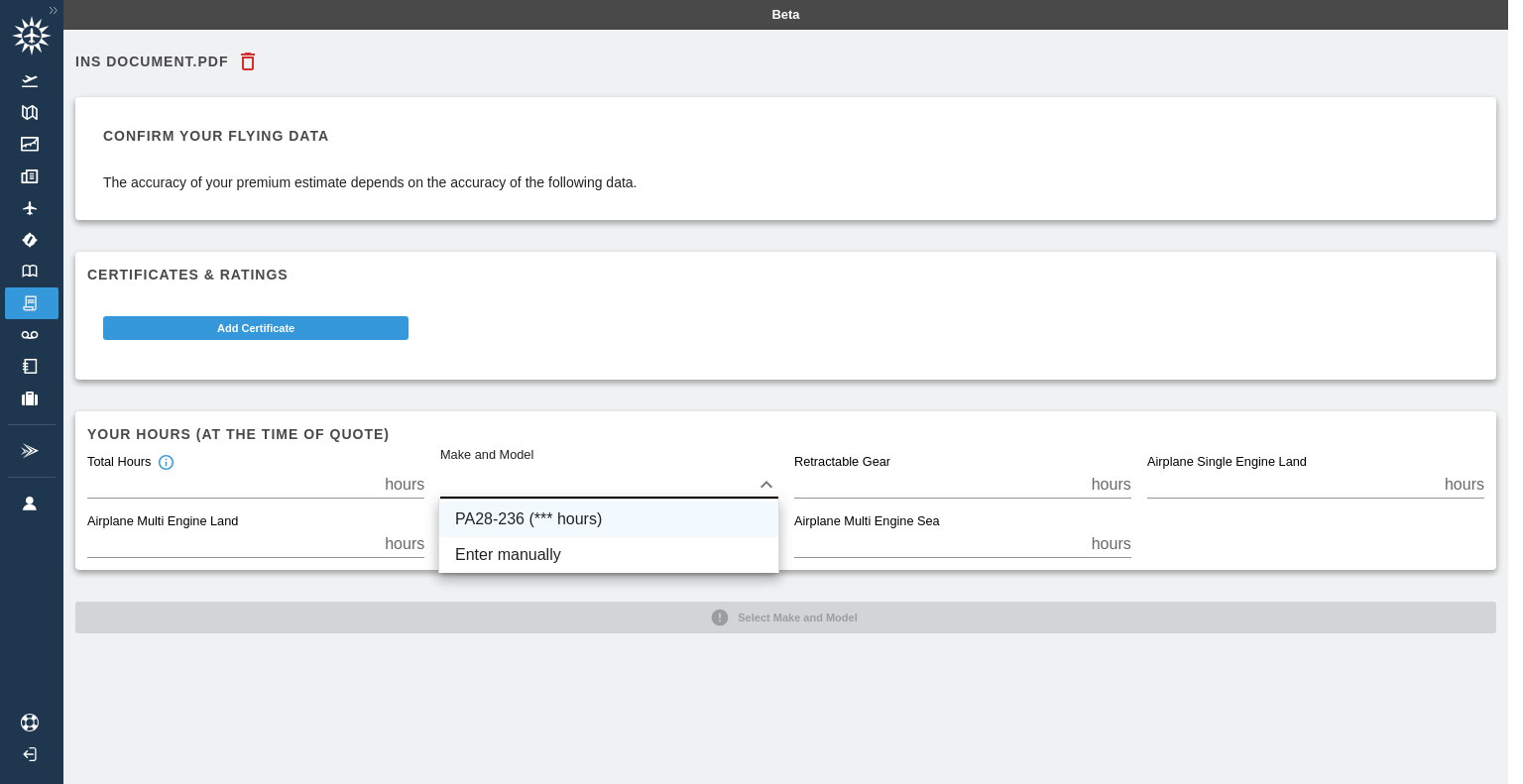 click on "PA28-236 ([HOURS])" at bounding box center (609, 519) 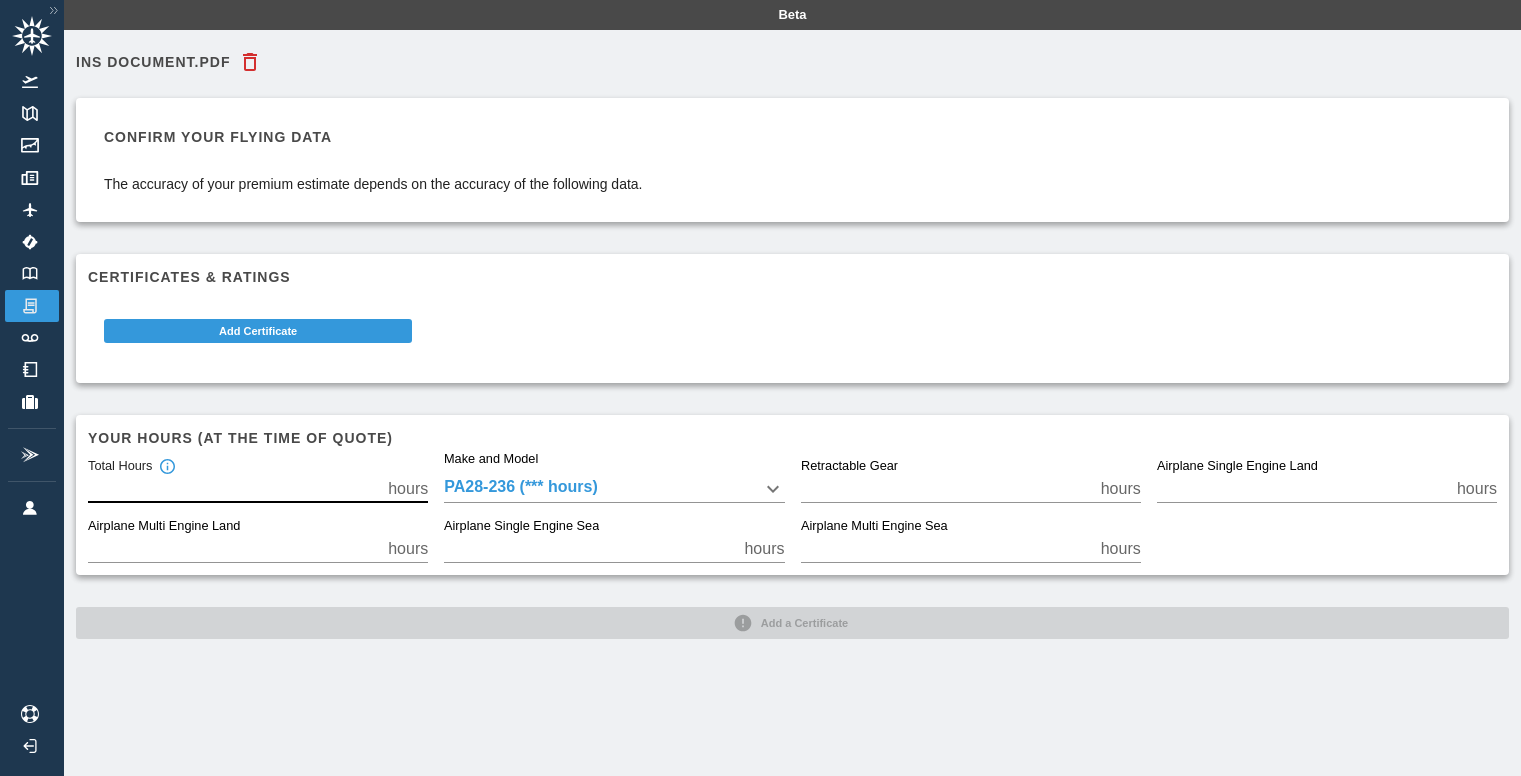 click on "**" at bounding box center [234, 489] 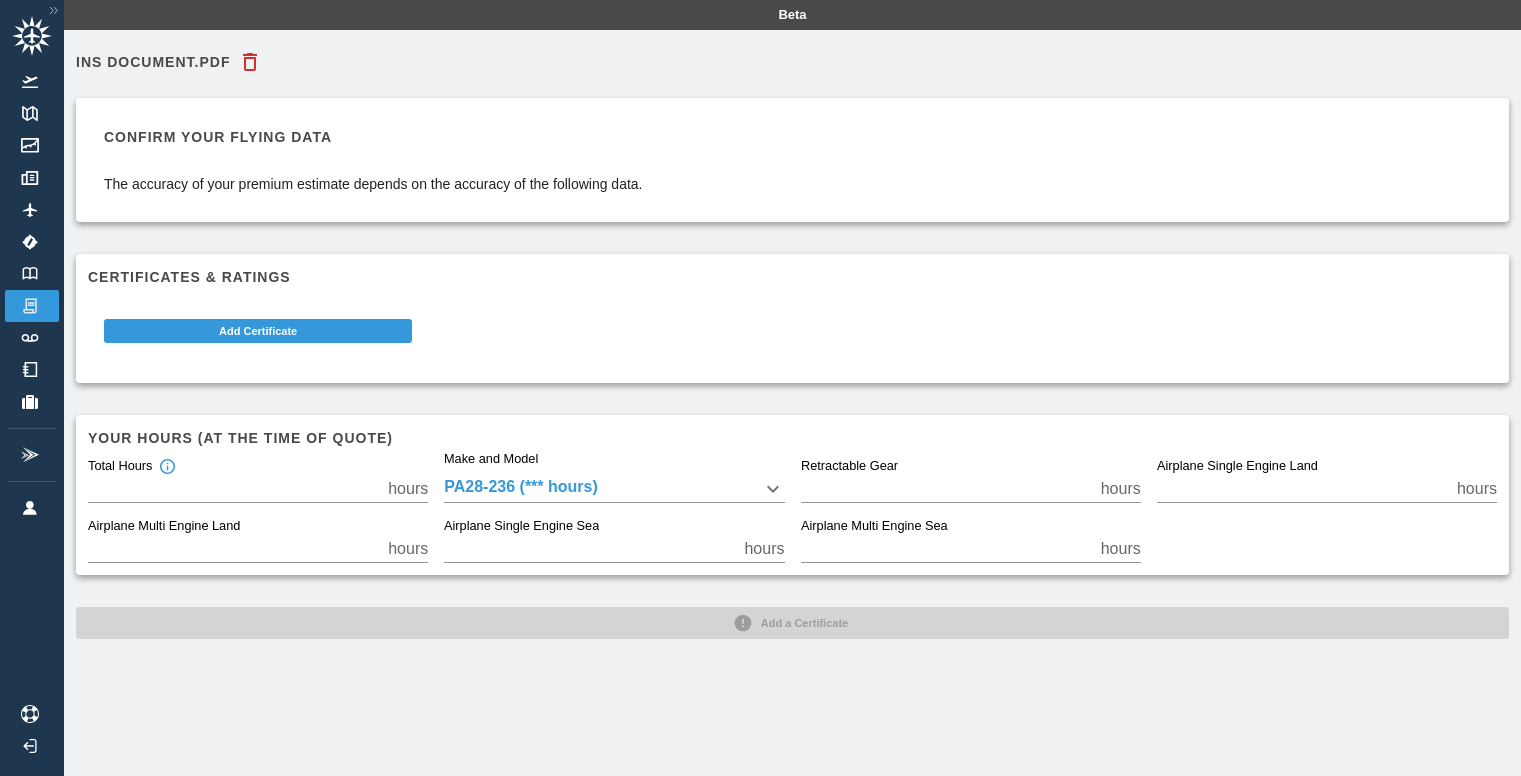 click on "**" at bounding box center [1303, 489] 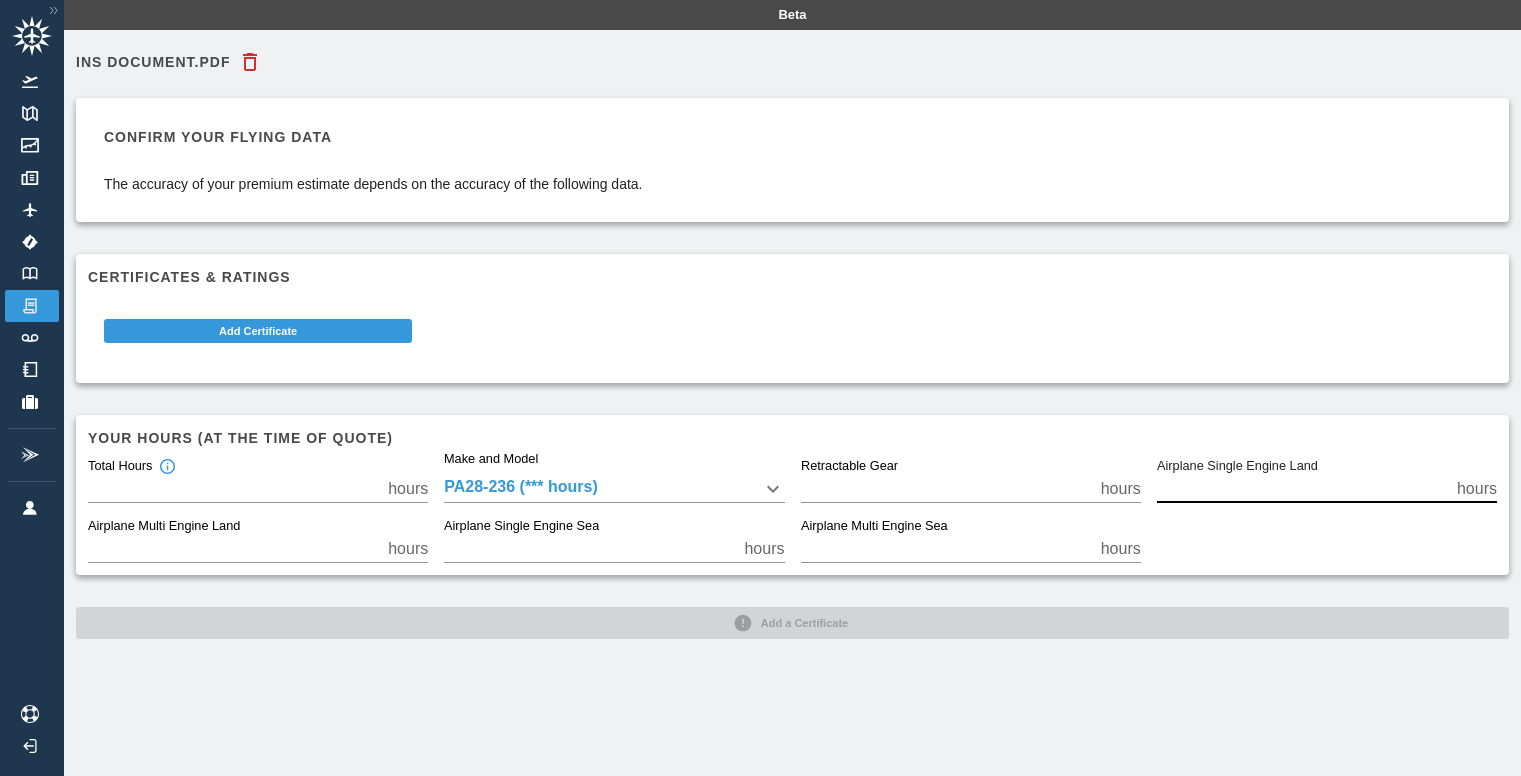 drag, startPoint x: 1230, startPoint y: 485, endPoint x: 1107, endPoint y: 477, distance: 123.25989 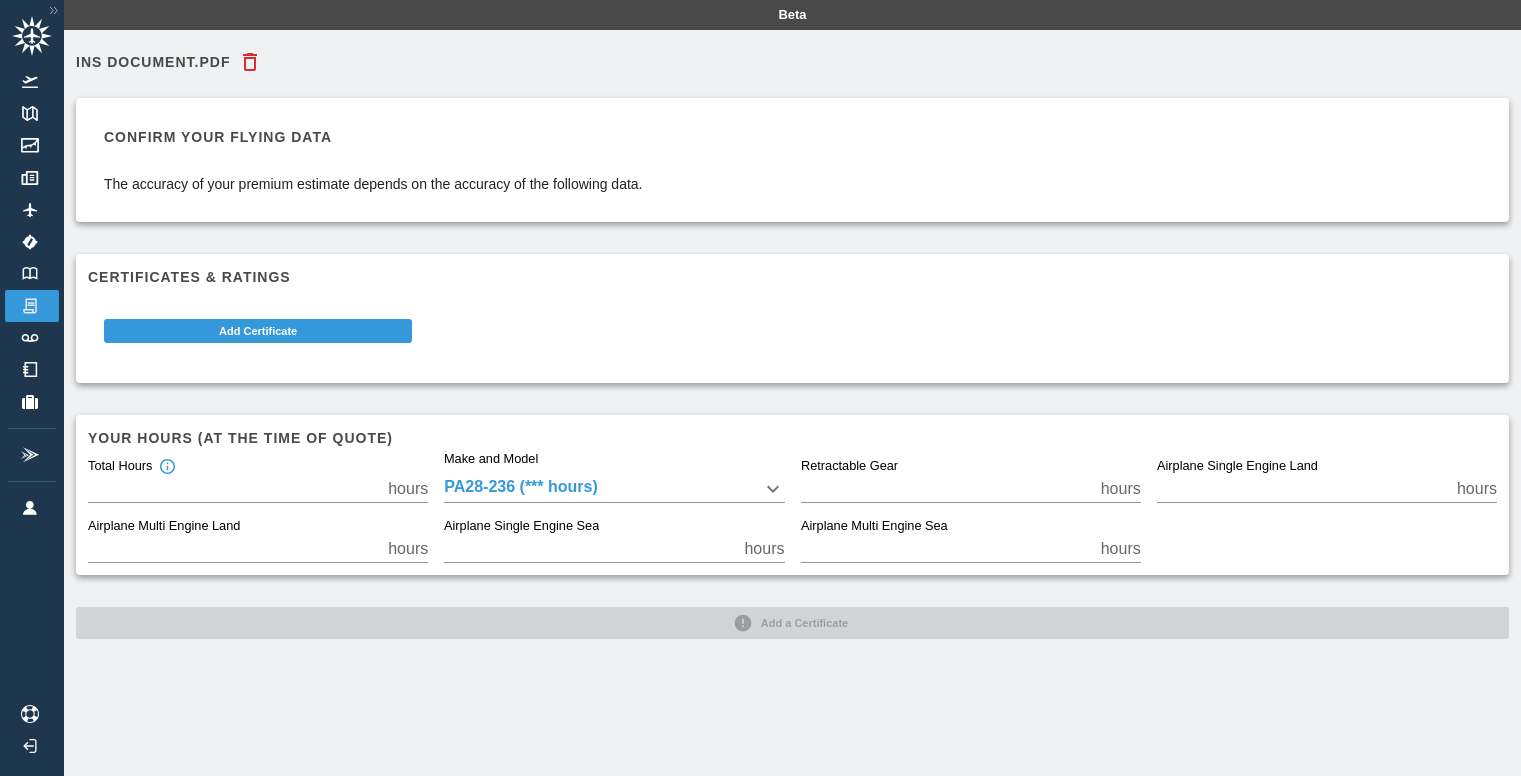 click on "Certificates & Ratings Add Certificate" at bounding box center [792, 318] 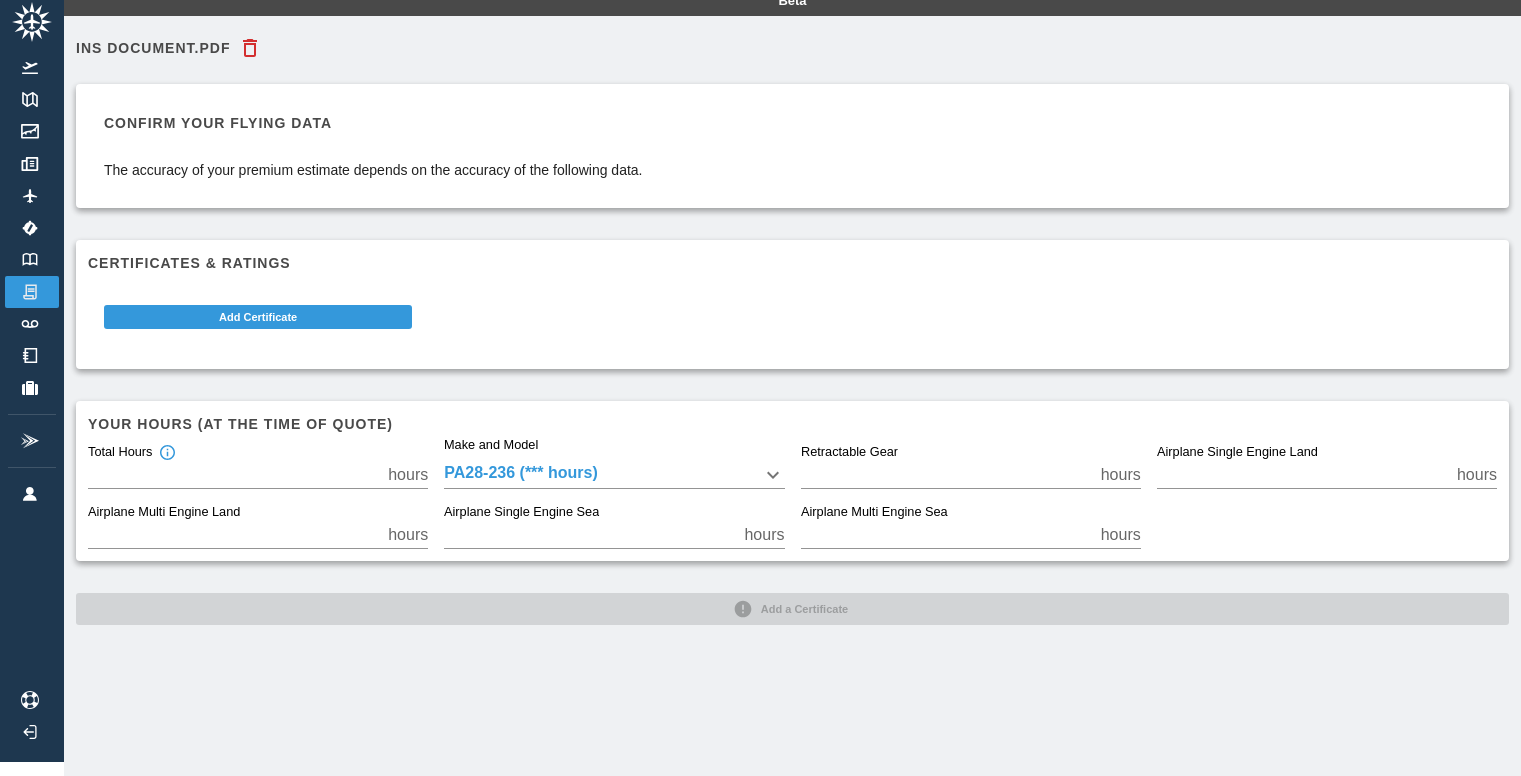 scroll, scrollTop: 0, scrollLeft: 0, axis: both 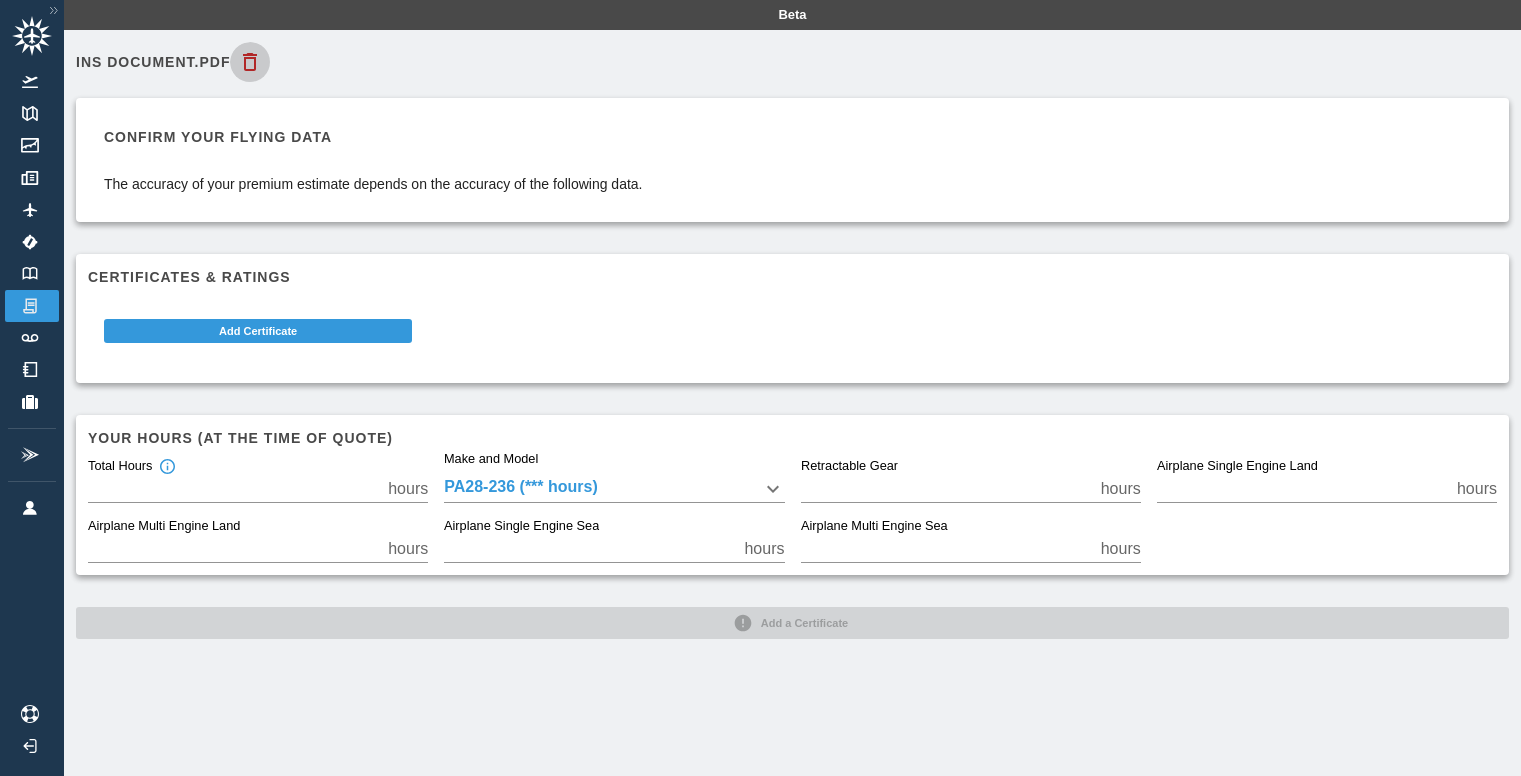 click 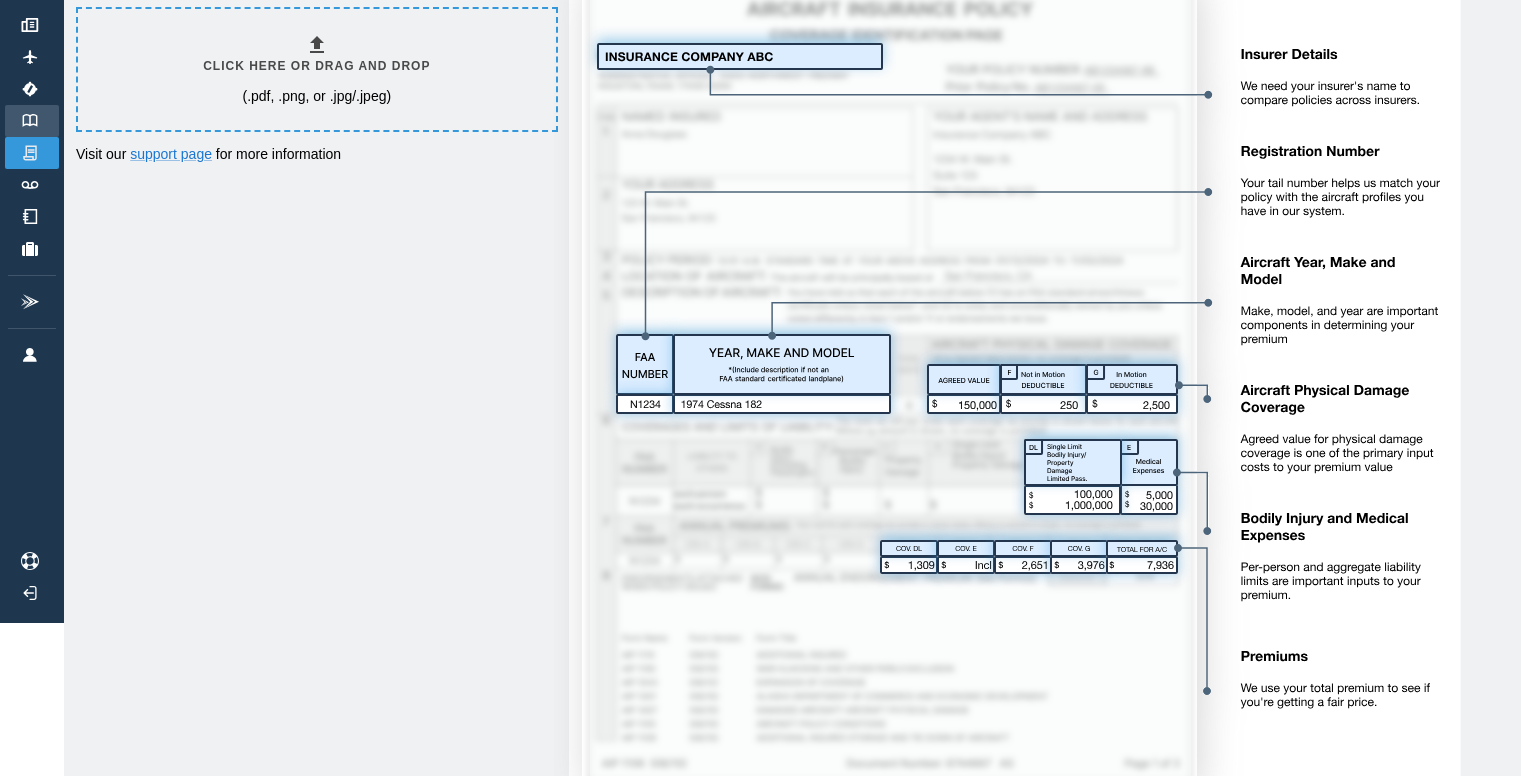 scroll, scrollTop: 0, scrollLeft: 0, axis: both 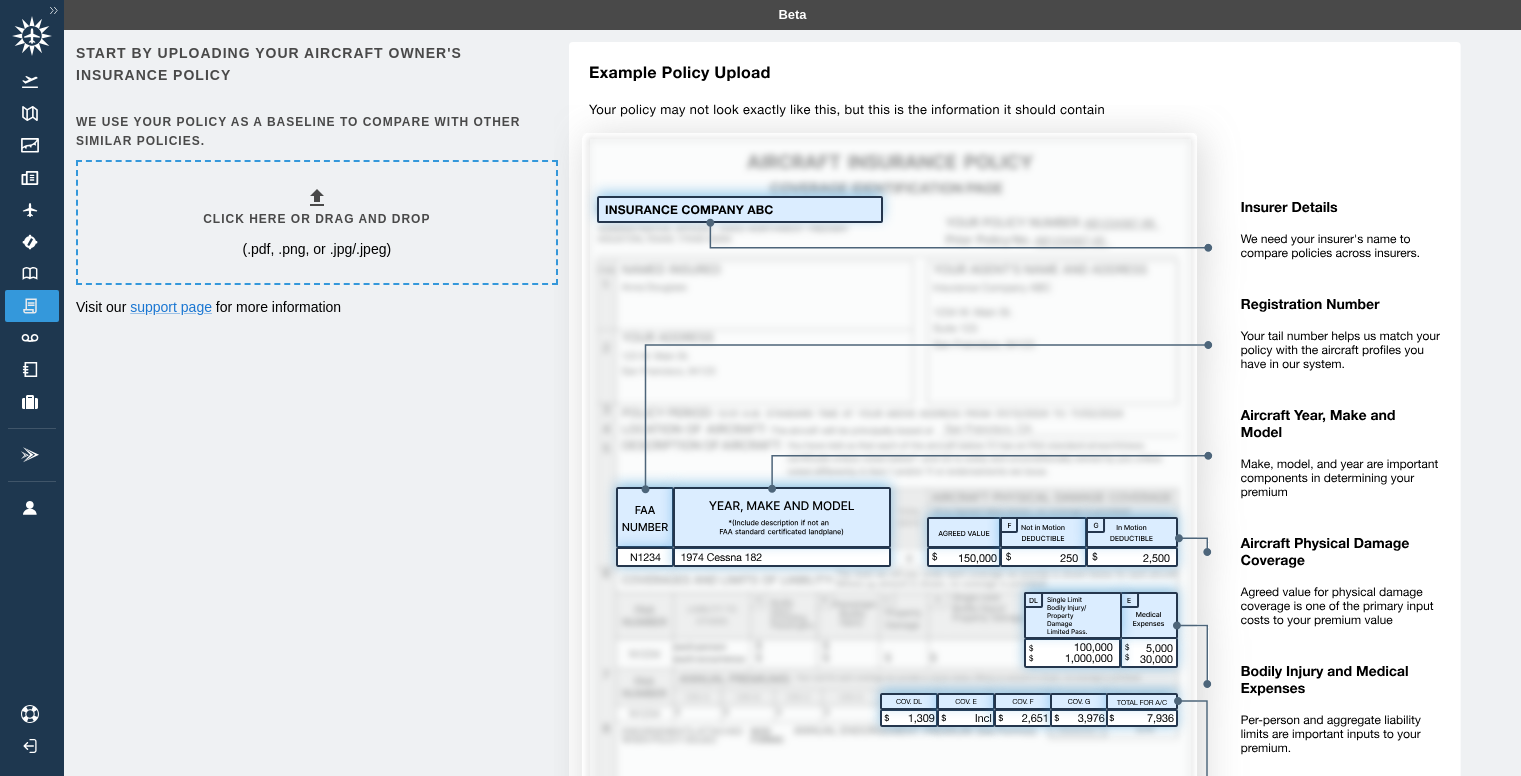 click at bounding box center [53, 10] 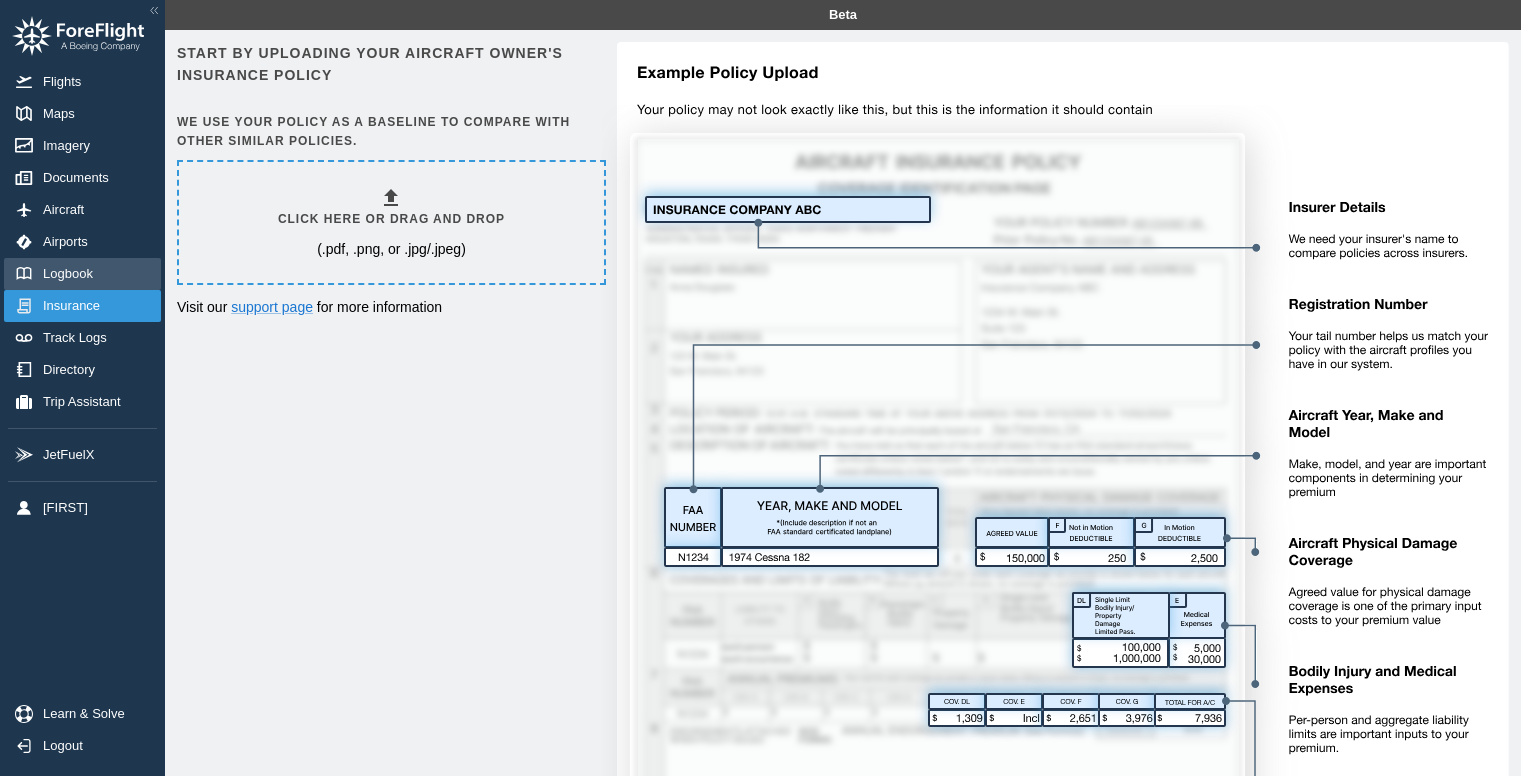 click on "Logbook" at bounding box center (72, 274) 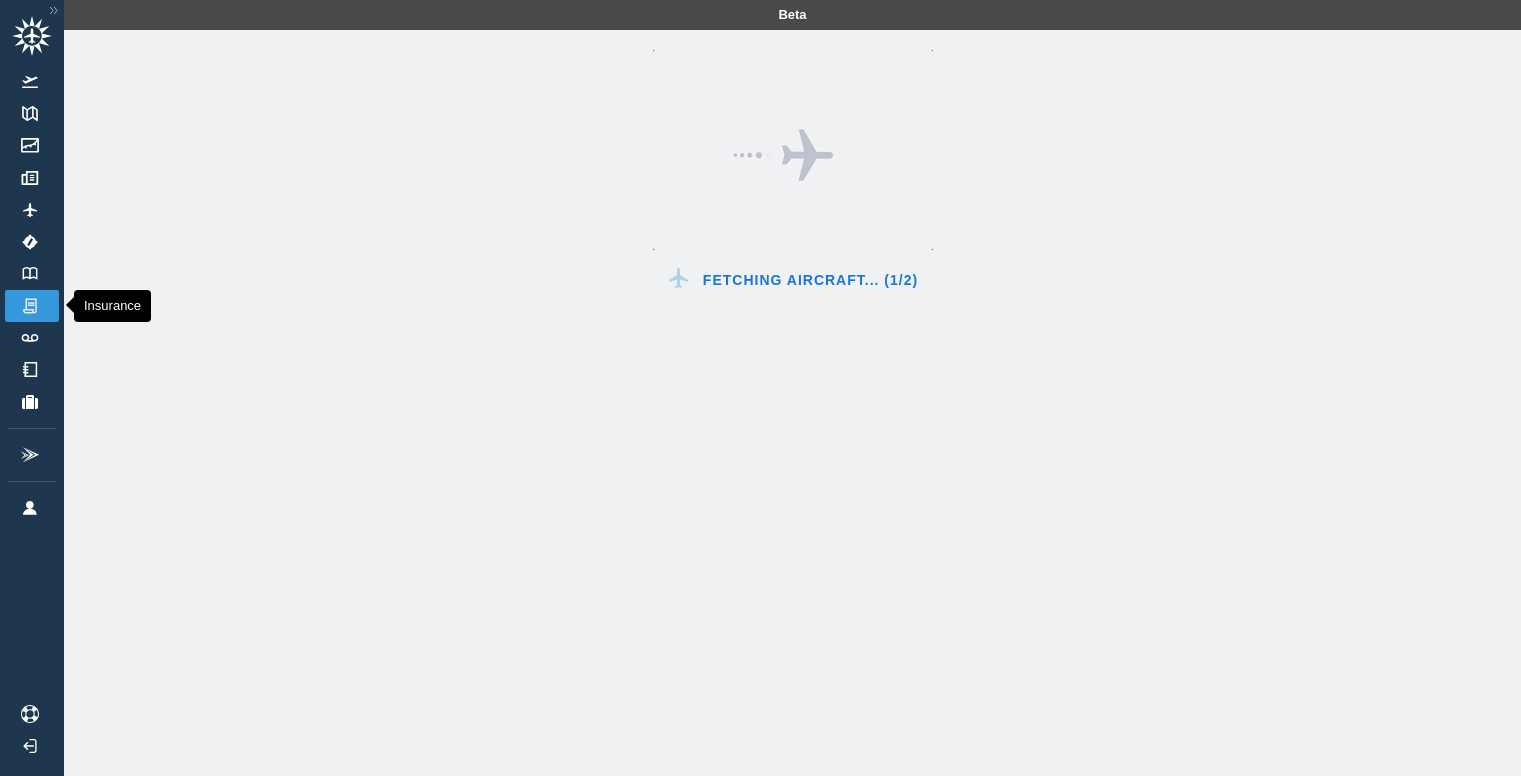 scroll, scrollTop: 0, scrollLeft: 0, axis: both 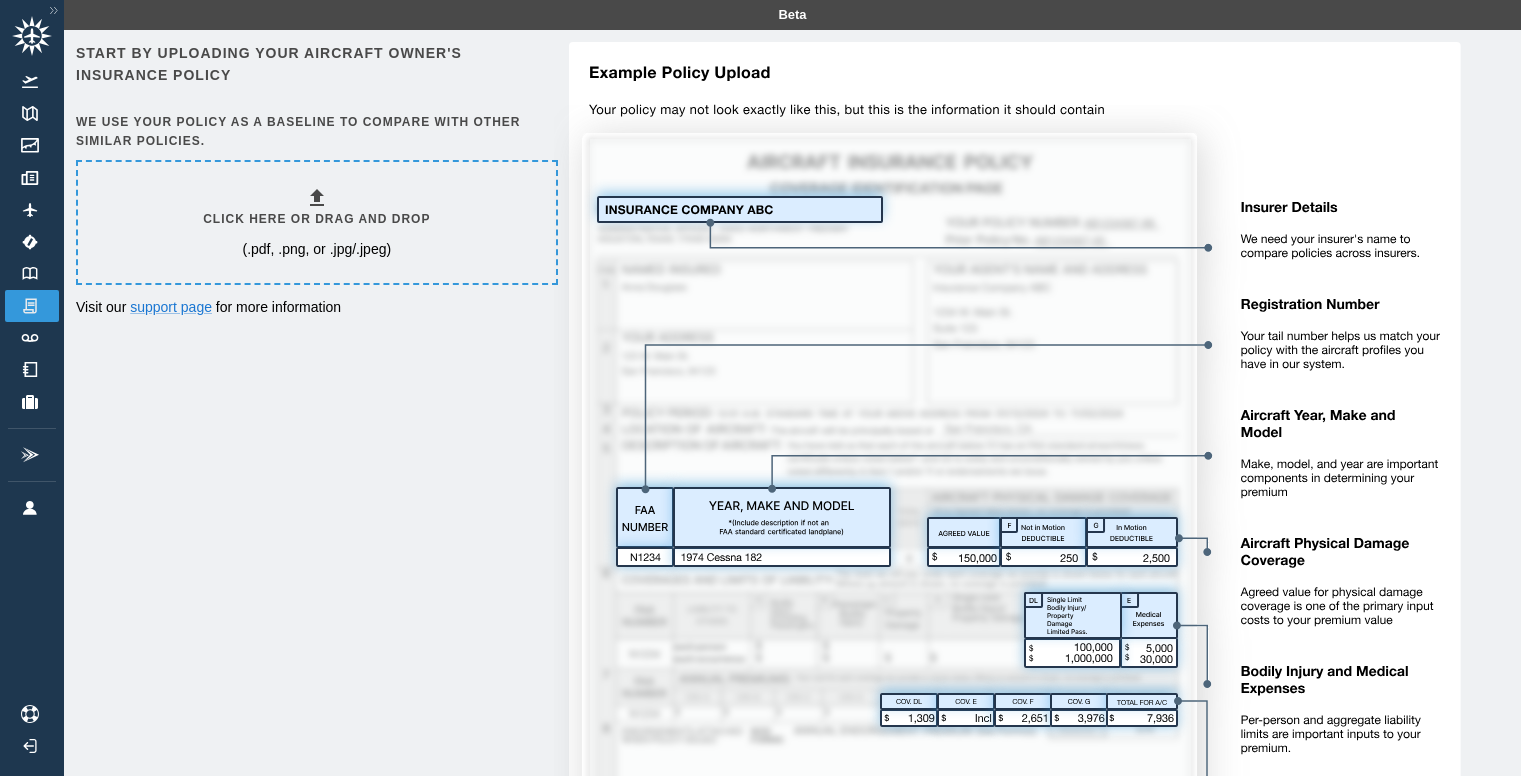 click on "Click here or drag and drop" at bounding box center (316, 219) 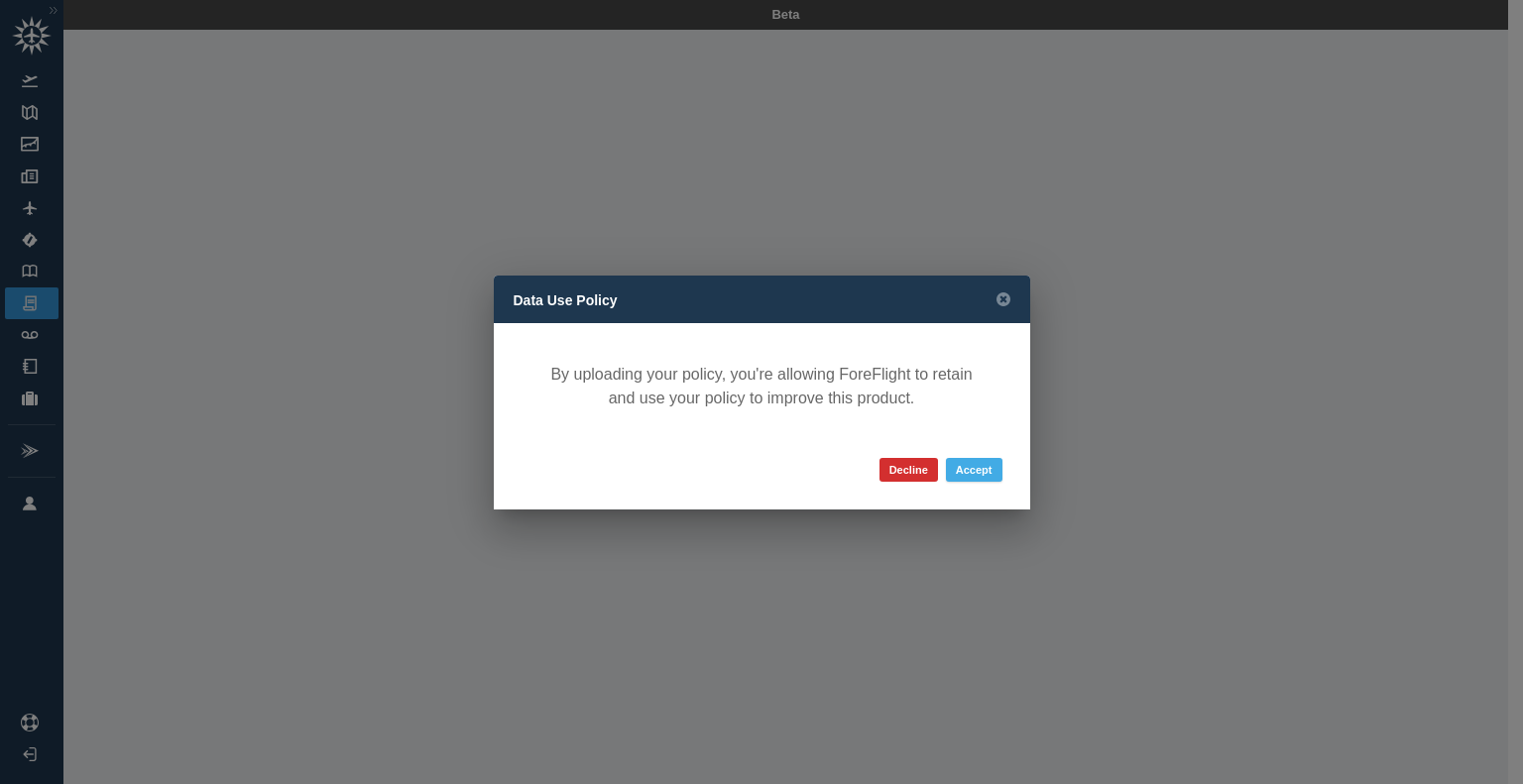 click on "Accept" at bounding box center (974, 470) 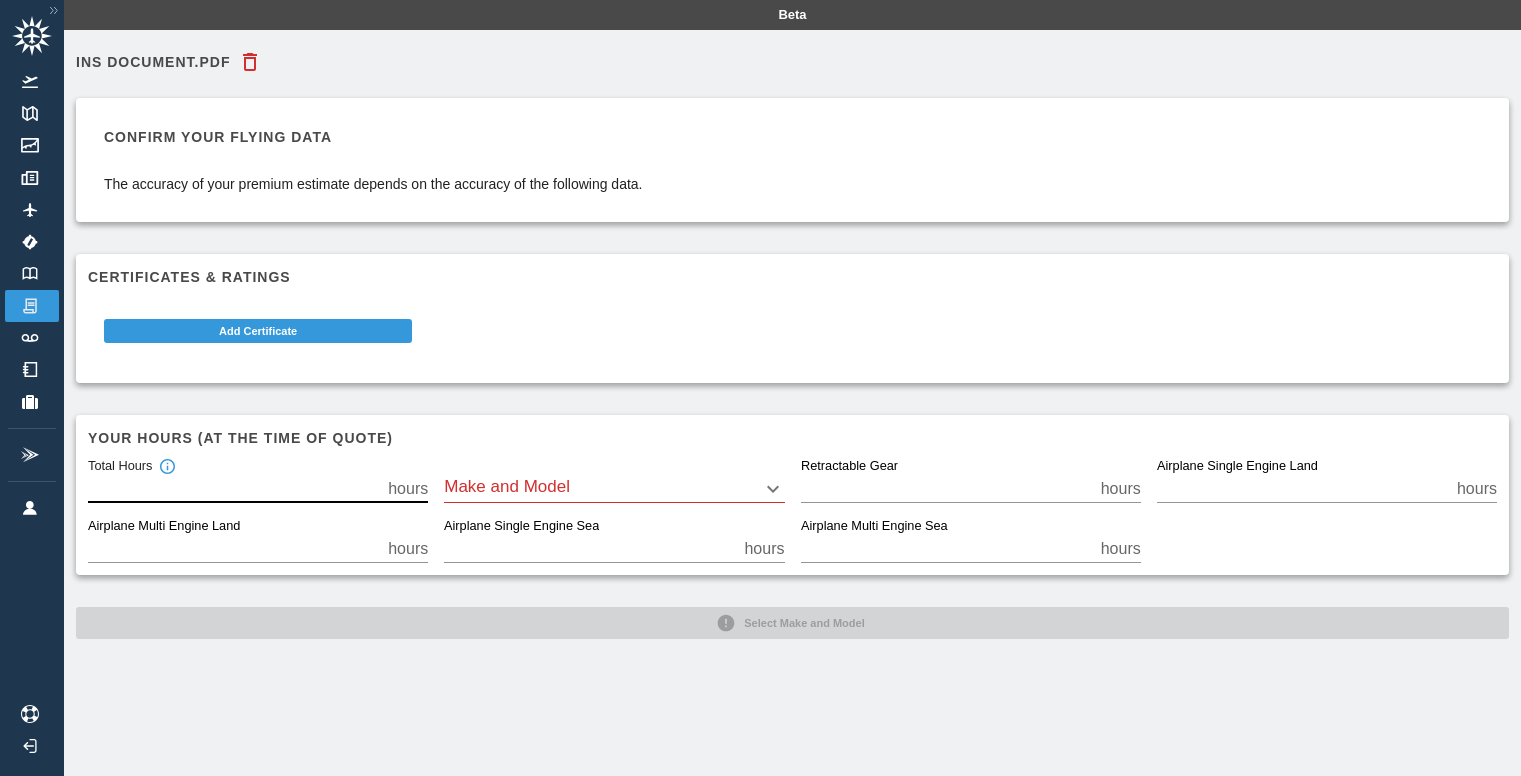 drag, startPoint x: 220, startPoint y: 481, endPoint x: 44, endPoint y: 462, distance: 177.0226 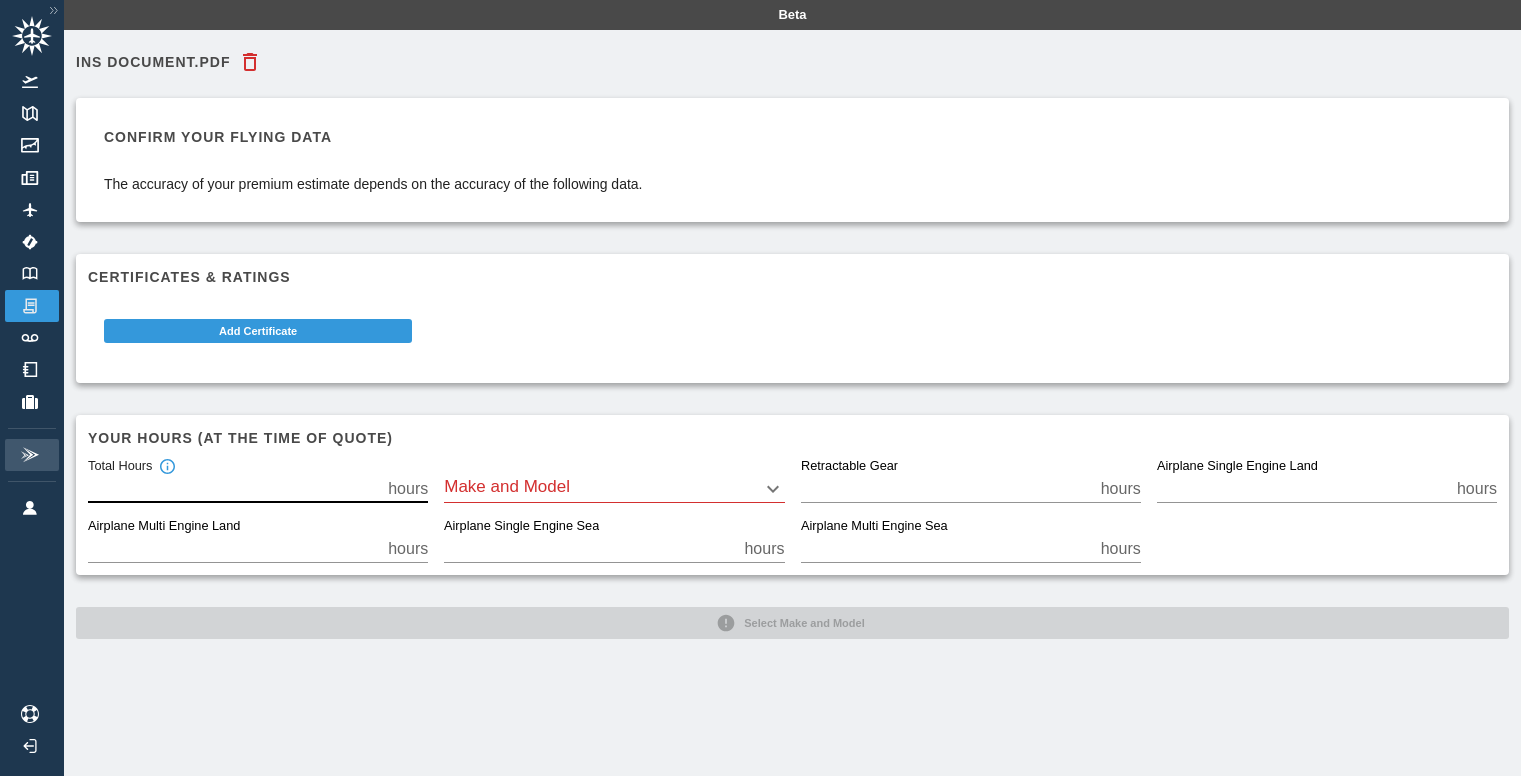 click on "Beta Ins Document.pdf Confirm your flying data The accuracy of your premium estimate depends on the accuracy of the following data. Certificates & Ratings Add Certificate Your hours (at the time of quote) Total Hours ** hours Make and Model ​ Retractable Gear * hours Airplane Single Engine Land ** hours Airplane Multi Engine Land * hours Airplane Single Engine Sea * hours Airplane Multi Engine Sea * hours Select Make and Model" at bounding box center (760, 388) 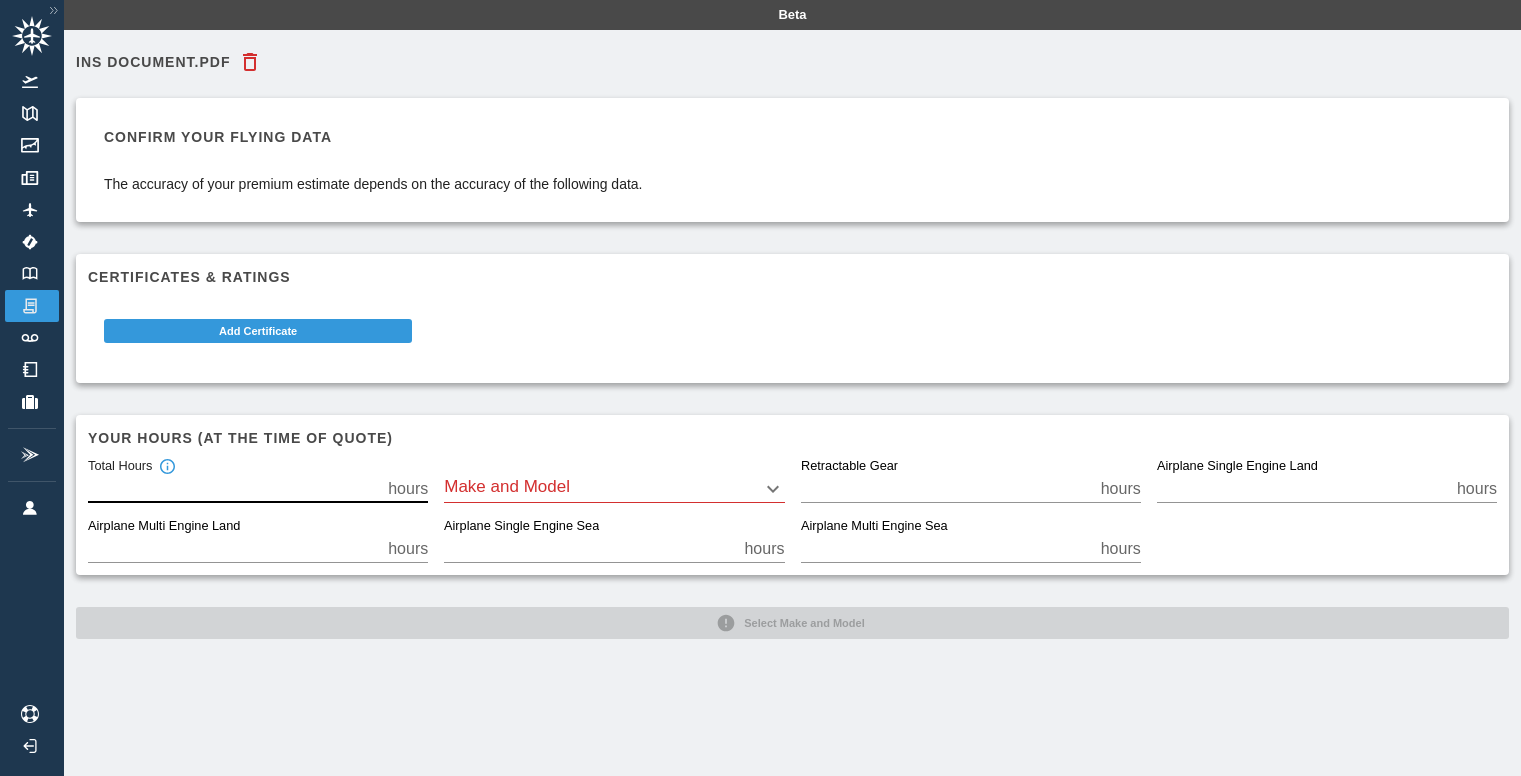 type on "***" 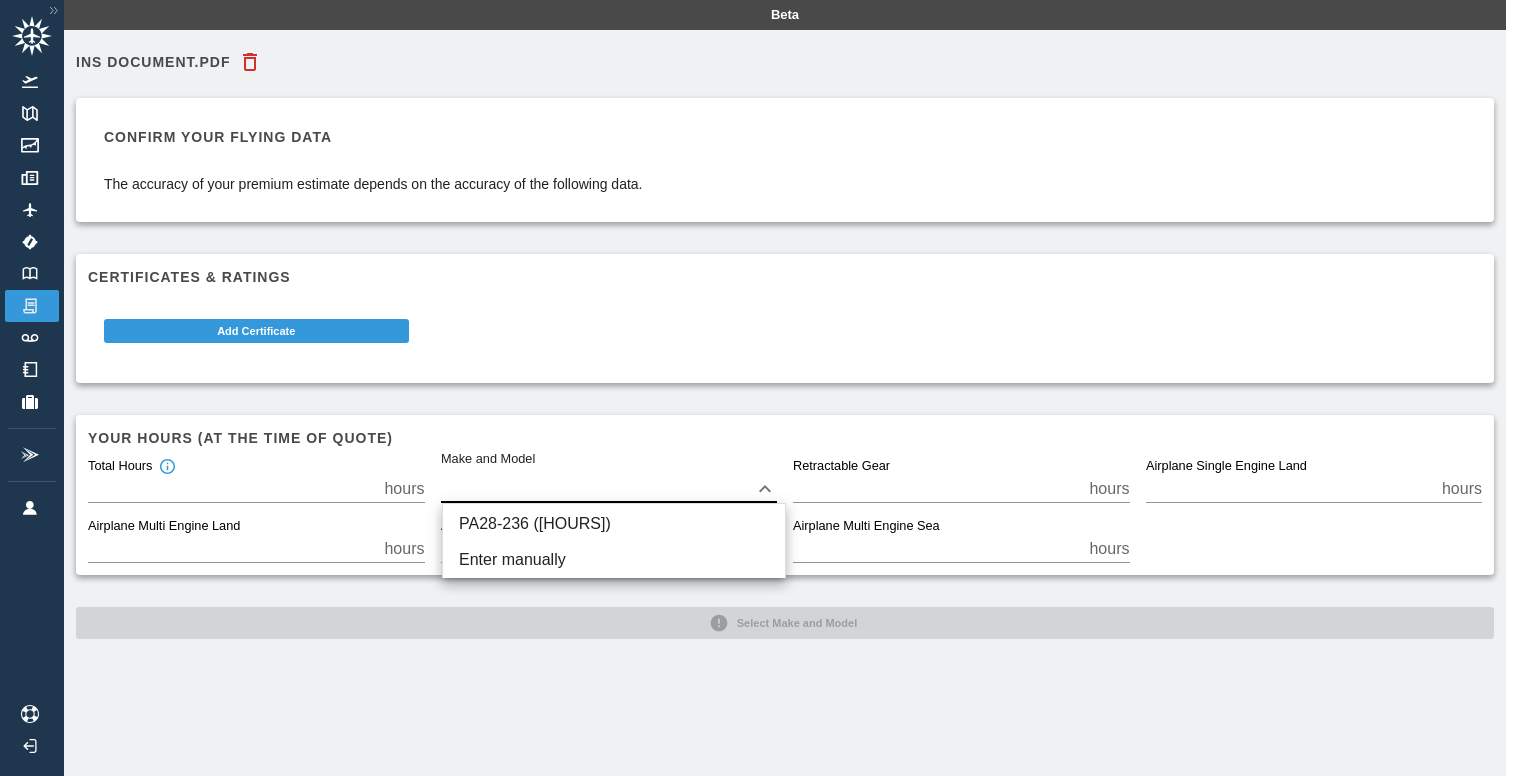 click on "Beta Ins Document.pdf Confirm your flying data The accuracy of your premium estimate depends on the accuracy of the following data. Certificates & Ratings Add Certificate Your hours (at the time of quote) Total Hours *** hours Make and Model ​ Retractable Gear * hours Airplane Single Engine Land ** hours Airplane Multi Engine Land * hours Airplane Single Engine Sea * hours Airplane Multi Engine Sea * hours Select Make and Model
PA28-236 ([HOURS]) Enter manually" at bounding box center [760, 388] 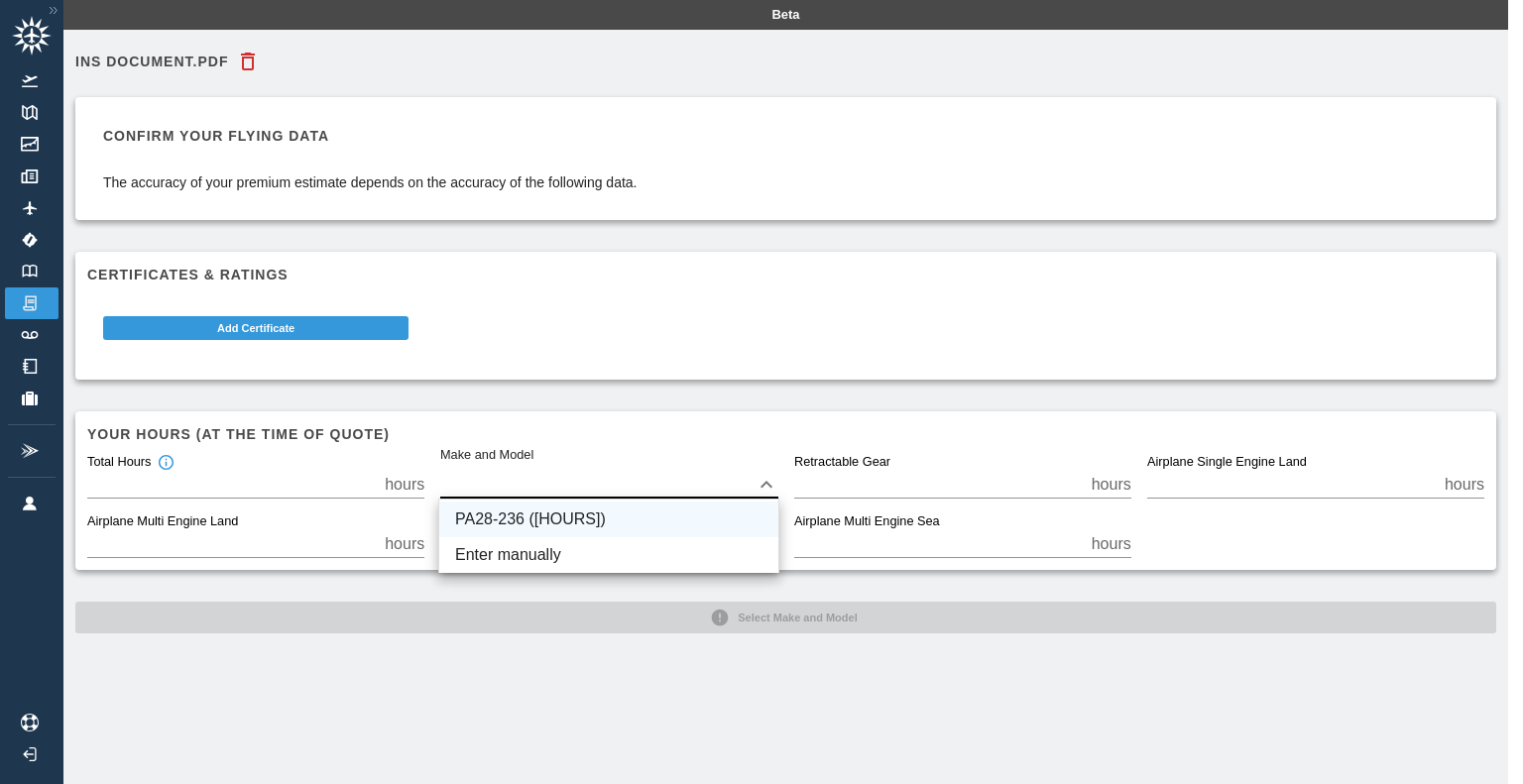 click on "PA28-236 ([HOURS])" at bounding box center (609, 519) 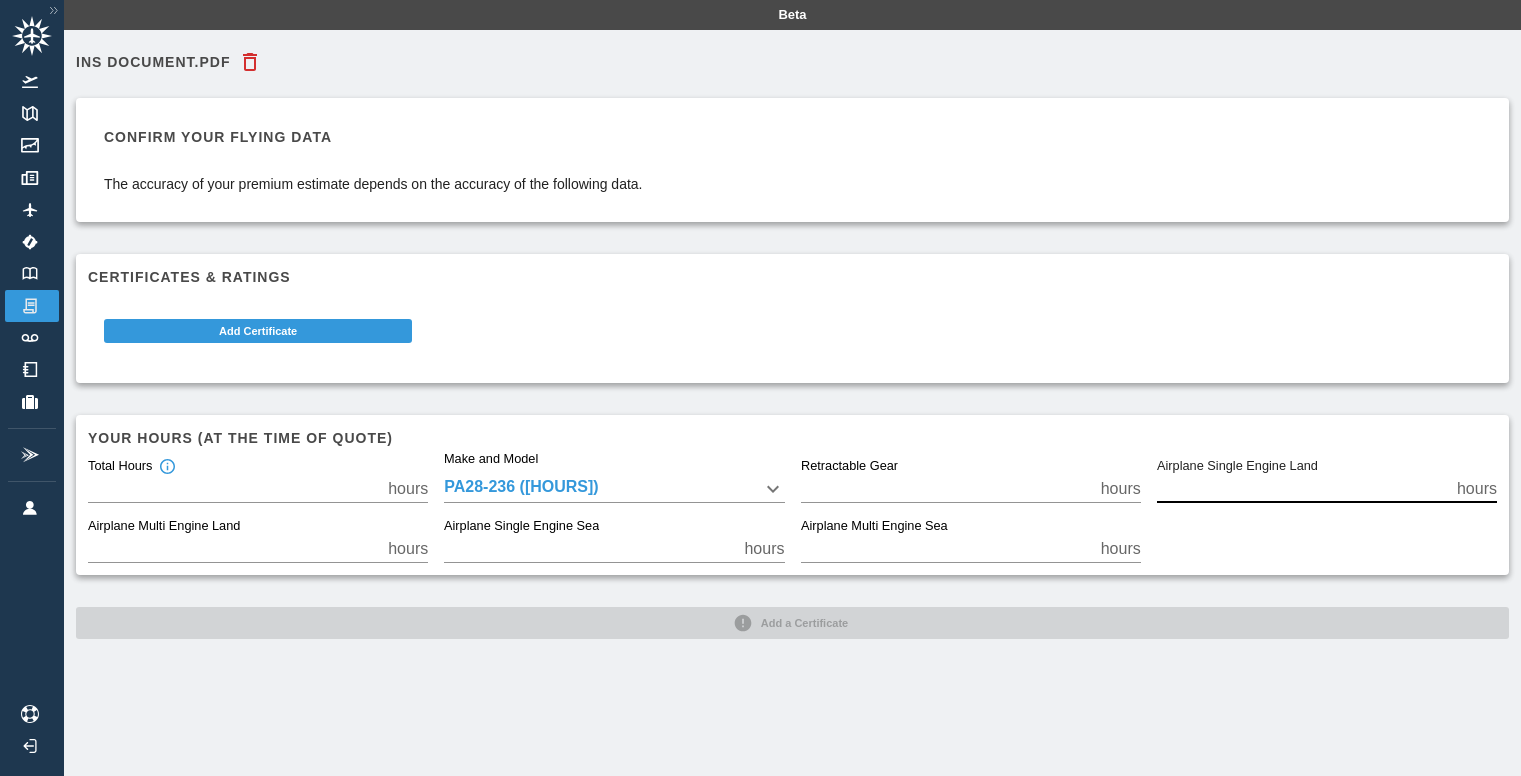 click on "**" at bounding box center (1303, 489) 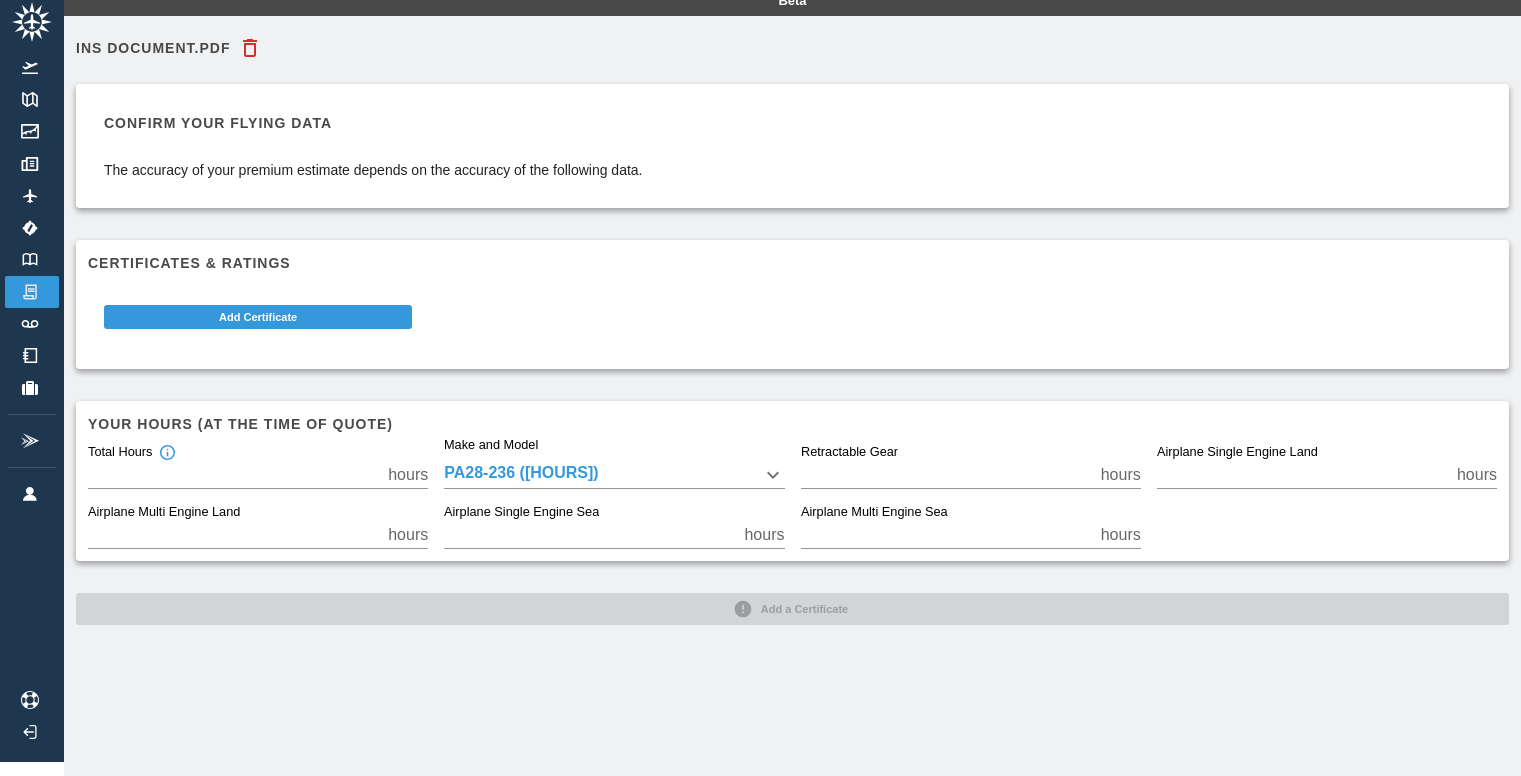 scroll, scrollTop: 0, scrollLeft: 0, axis: both 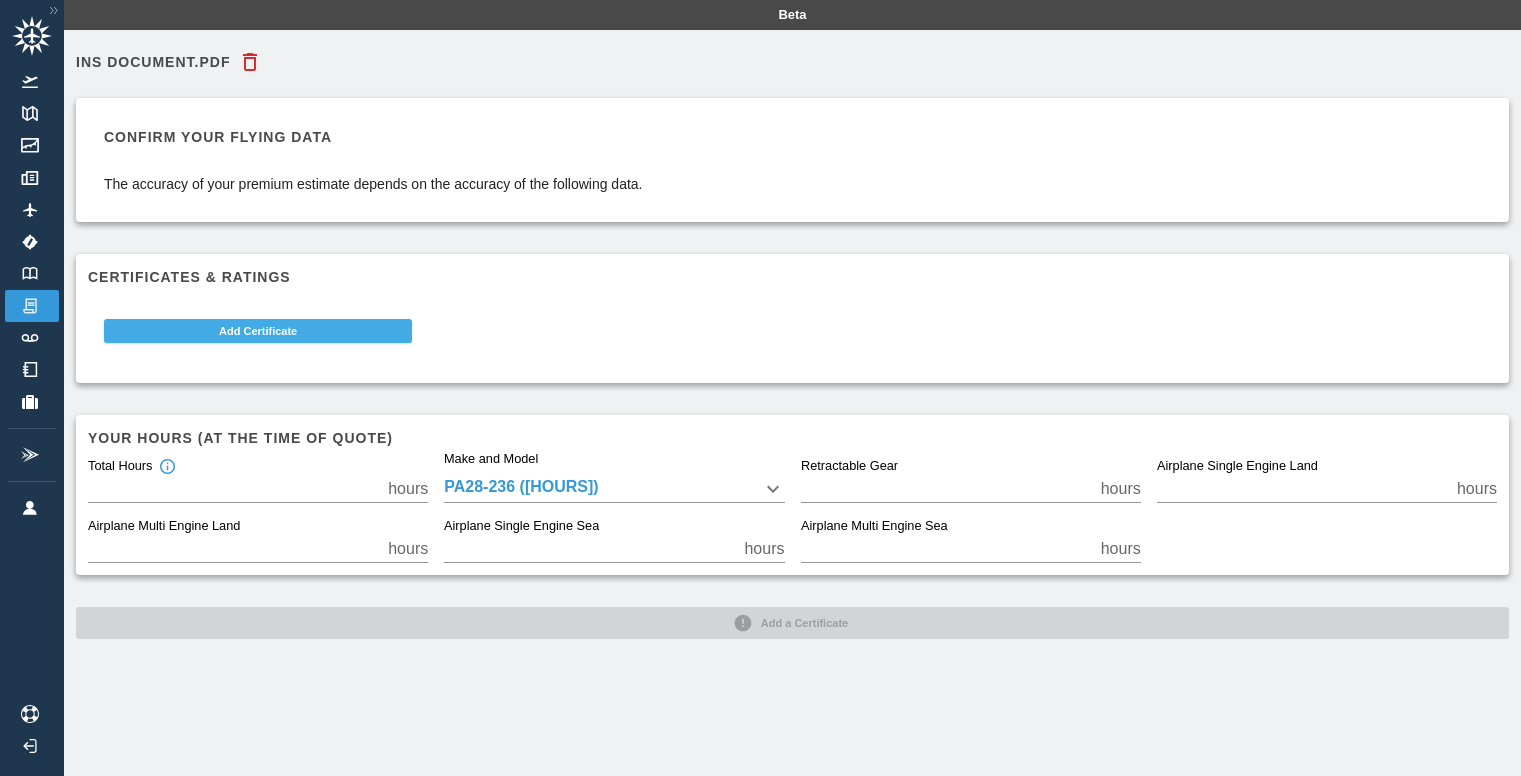click on "Add Certificate" at bounding box center [258, 331] 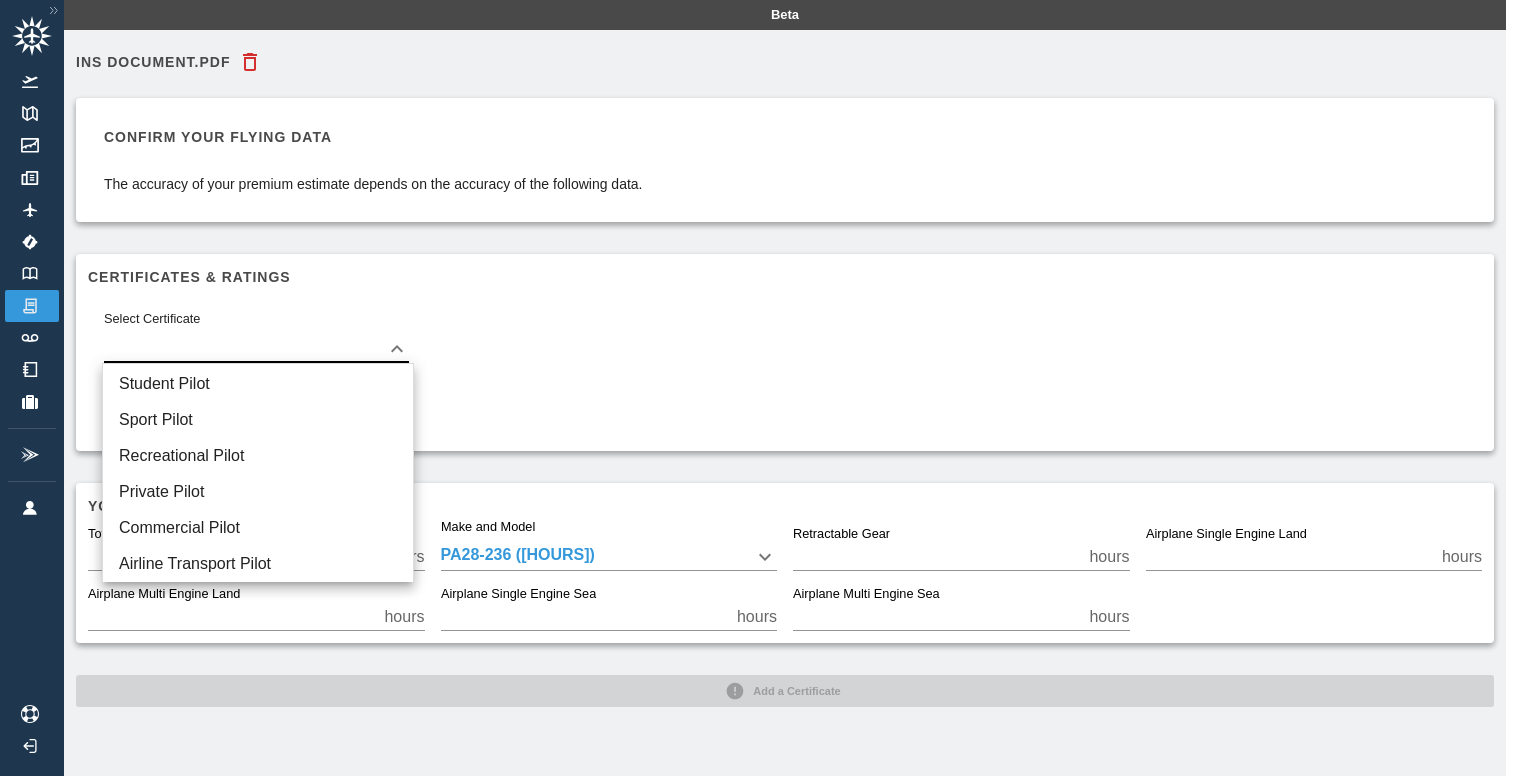 click on "Beta Ins Document.pdf Confirm your flying data The accuracy of your premium estimate depends on the accuracy of the following data. Certificates & Ratings Select Certificate ​ Add Certificate Your hours (at the time of quote) Total Hours *** hours Make and Model PA28-236 ([HOURS]) ******** Retractable Gear * hours Airplane Single Engine Land *** hours Airplane Multi Engine Land * hours Airplane Single Engine Sea * hours Airplane Multi Engine Sea * hours Add a Certificate
Student Pilot Sport Pilot Recreational Pilot Private Pilot Commercial Pilot Airline Transport Pilot" at bounding box center (760, 388) 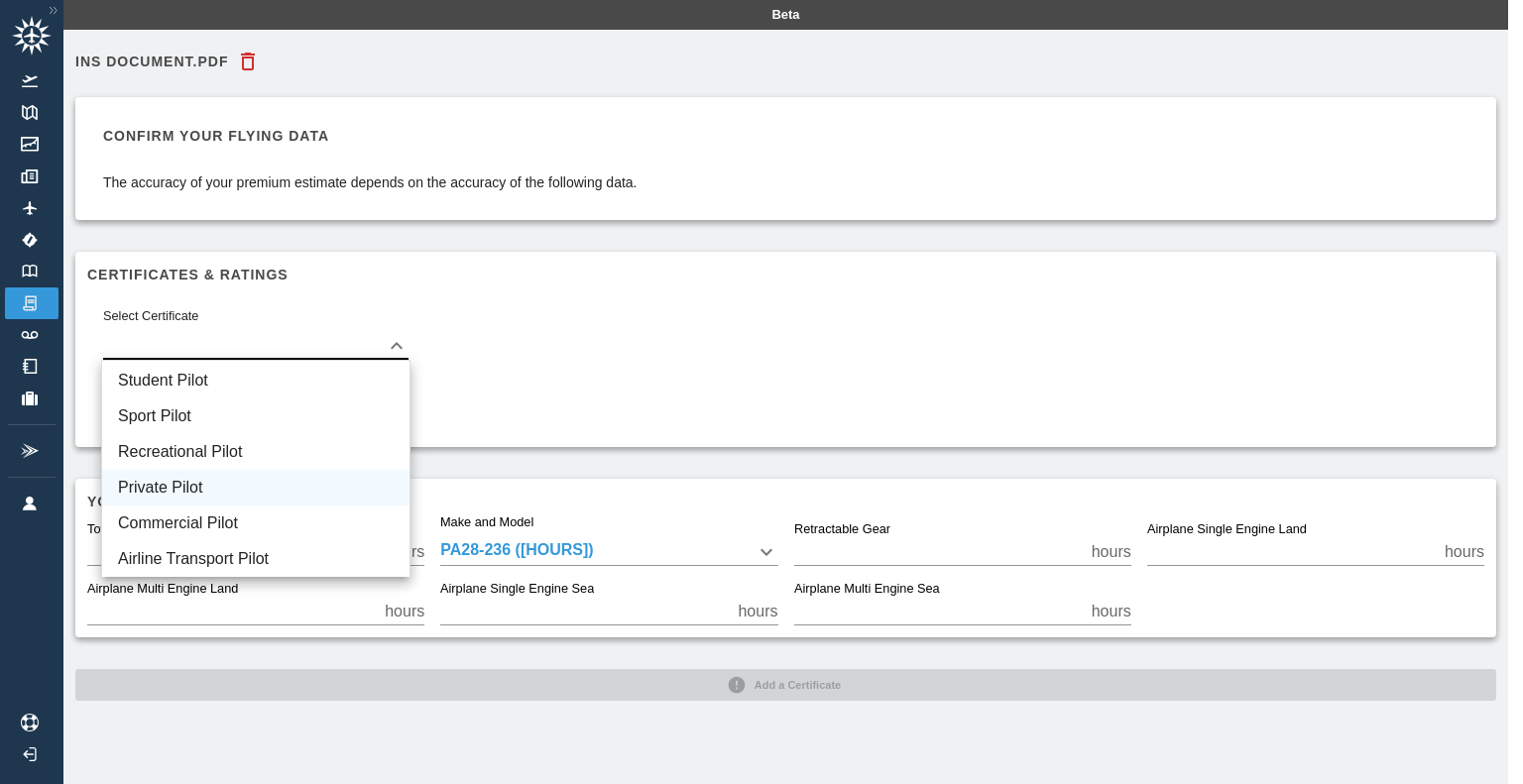 click on "Private Pilot" at bounding box center (256, 488) 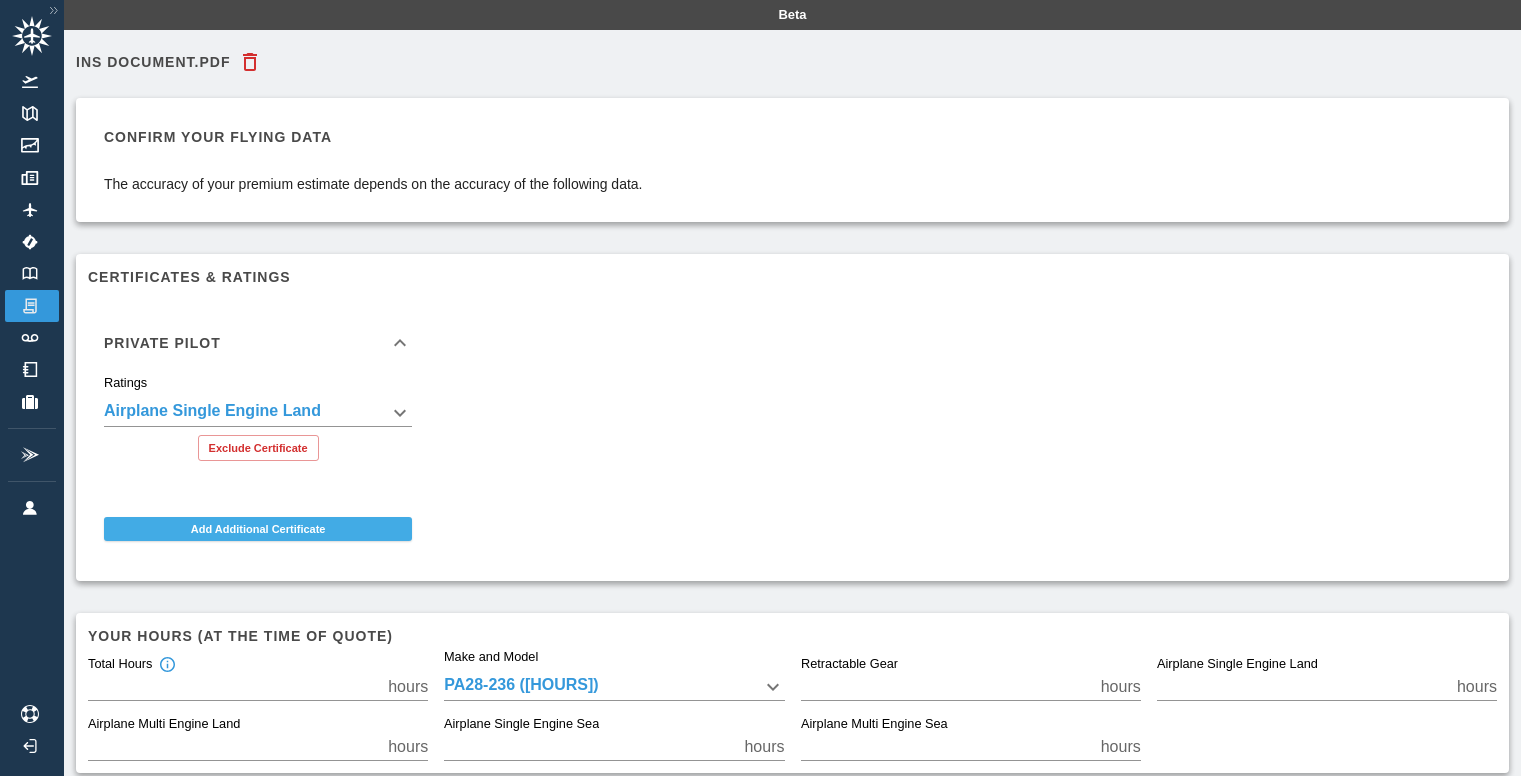 click on "Add Additional Certificate" at bounding box center [258, 529] 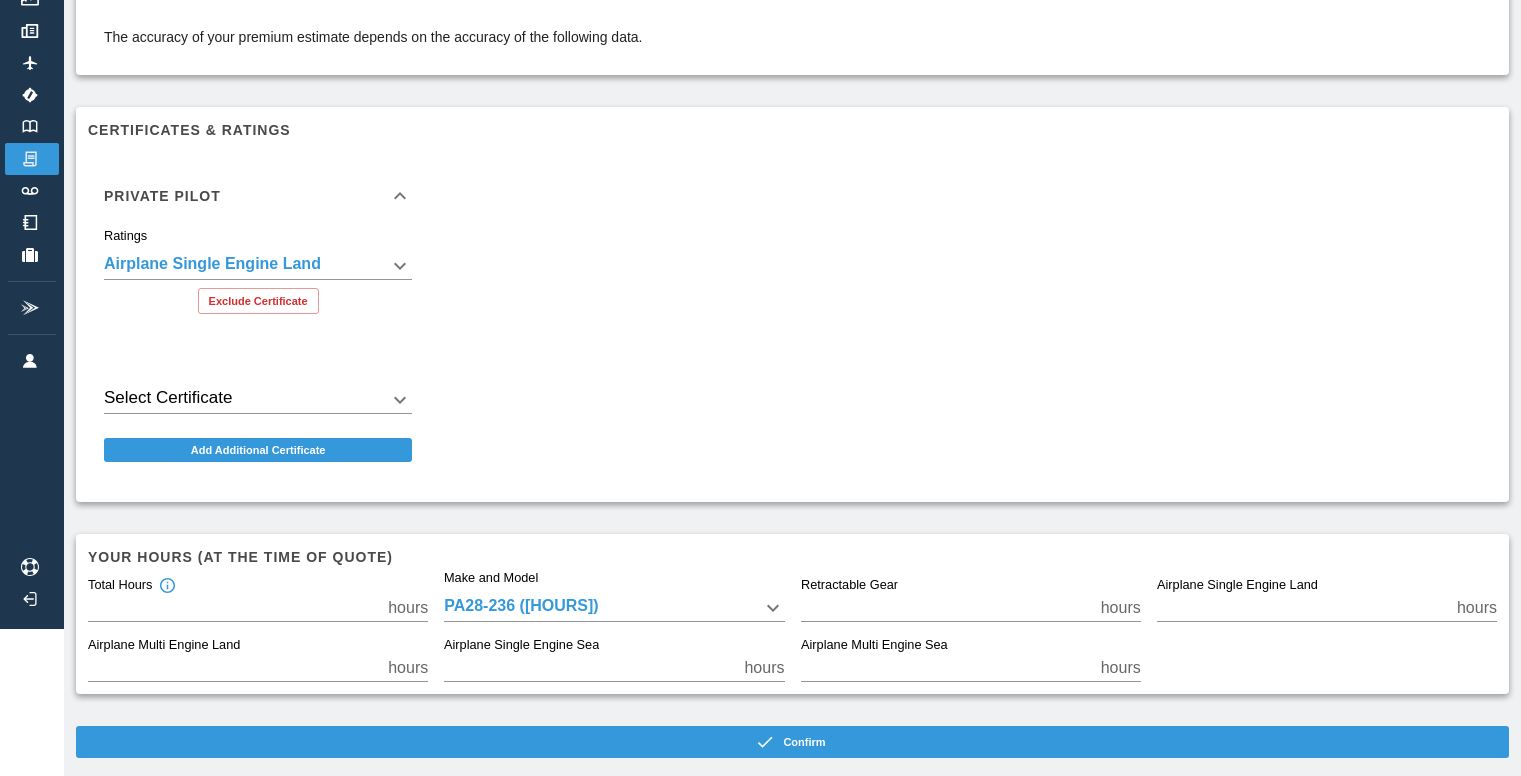 scroll, scrollTop: 171, scrollLeft: 0, axis: vertical 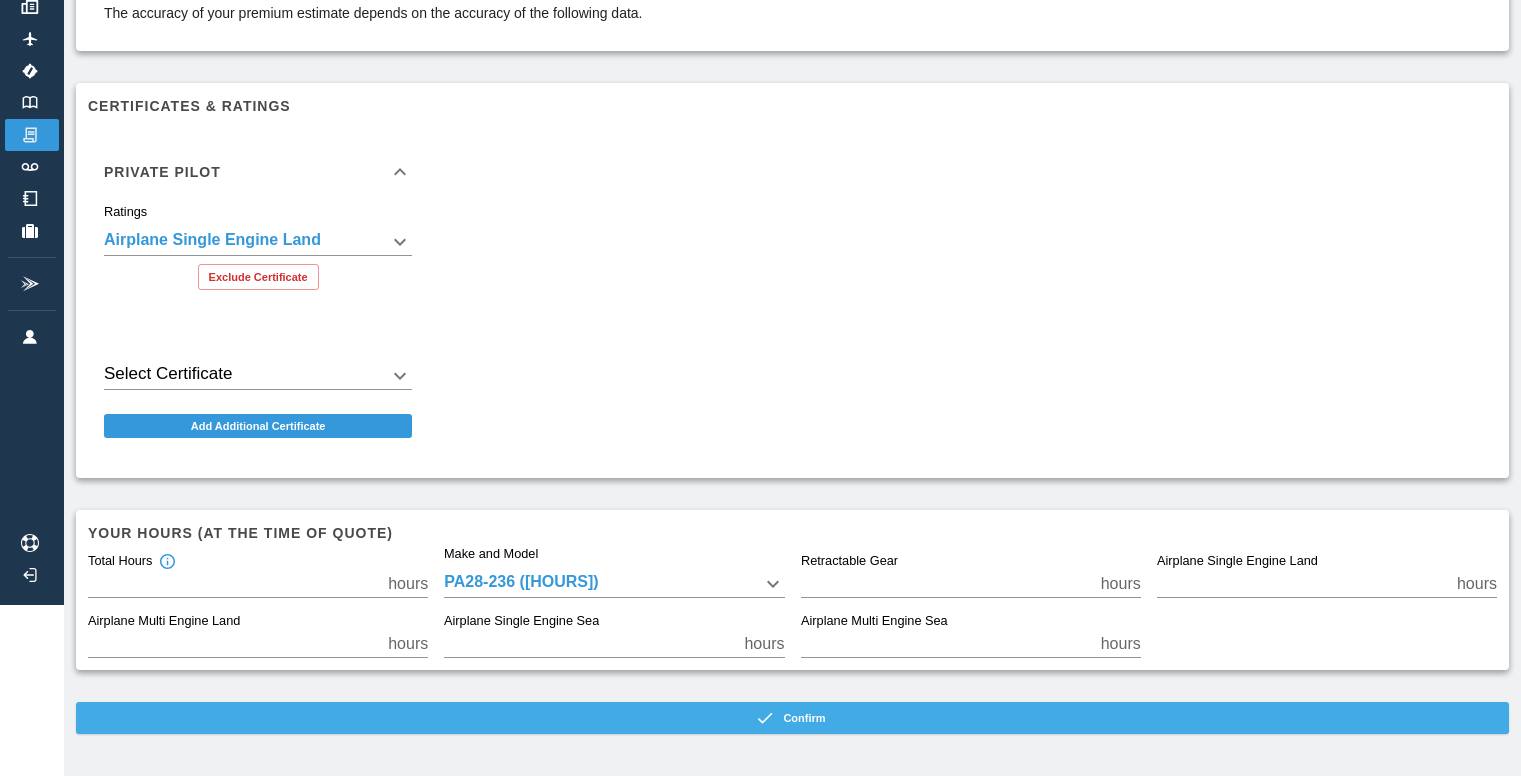click on "Confirm" at bounding box center [792, 718] 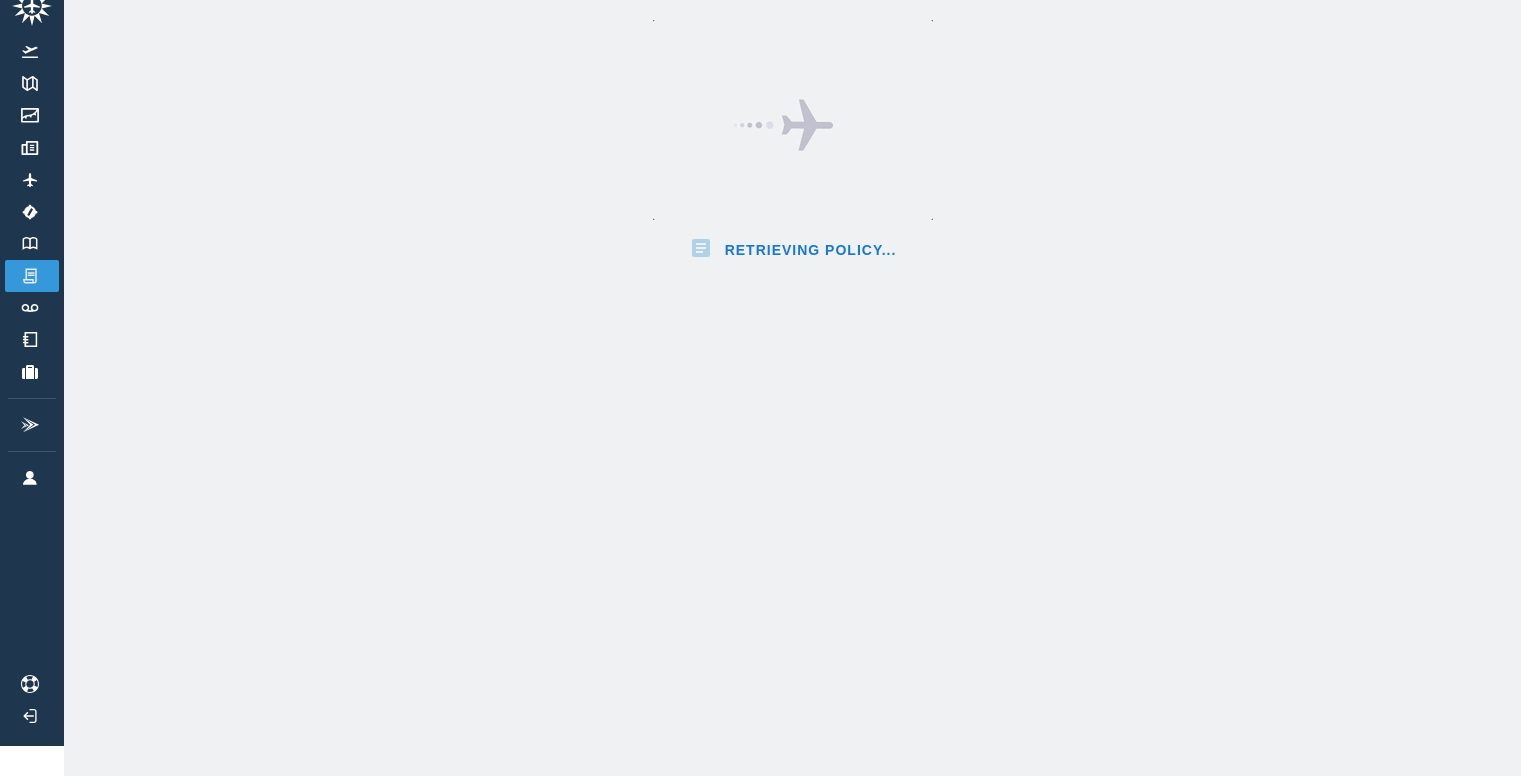 scroll, scrollTop: 171, scrollLeft: 0, axis: vertical 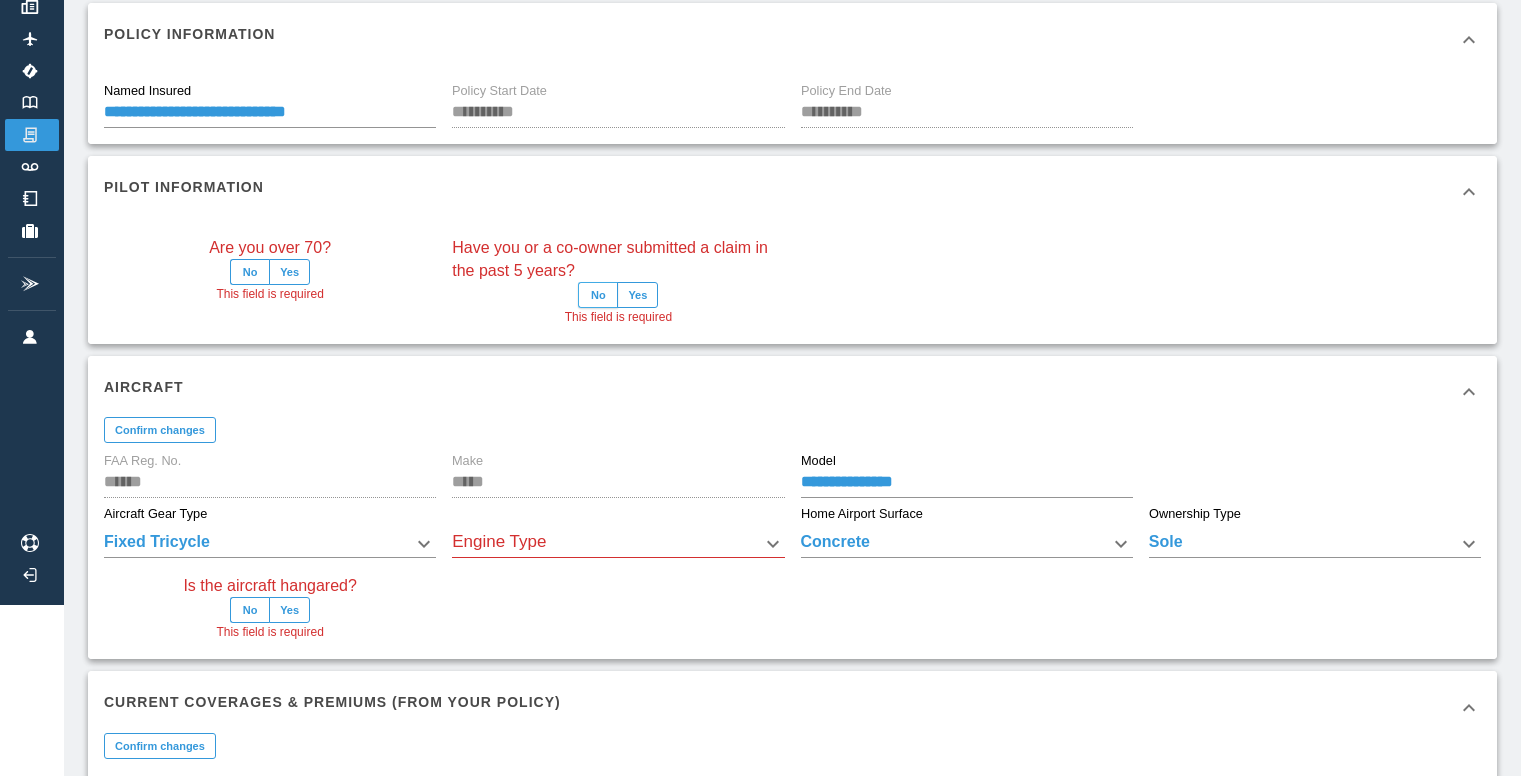click on "No" at bounding box center [598, 295] 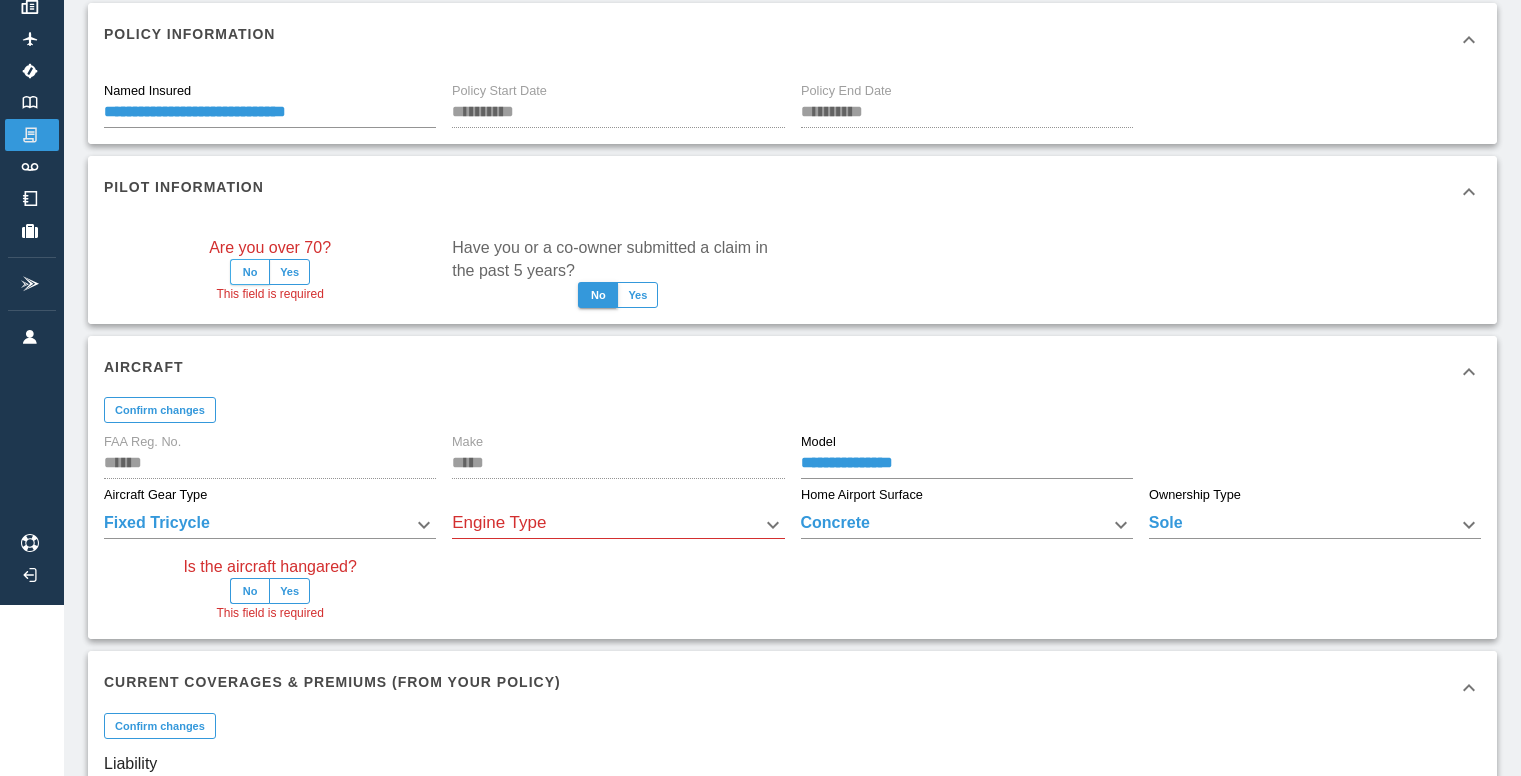 click on "No" at bounding box center (250, 272) 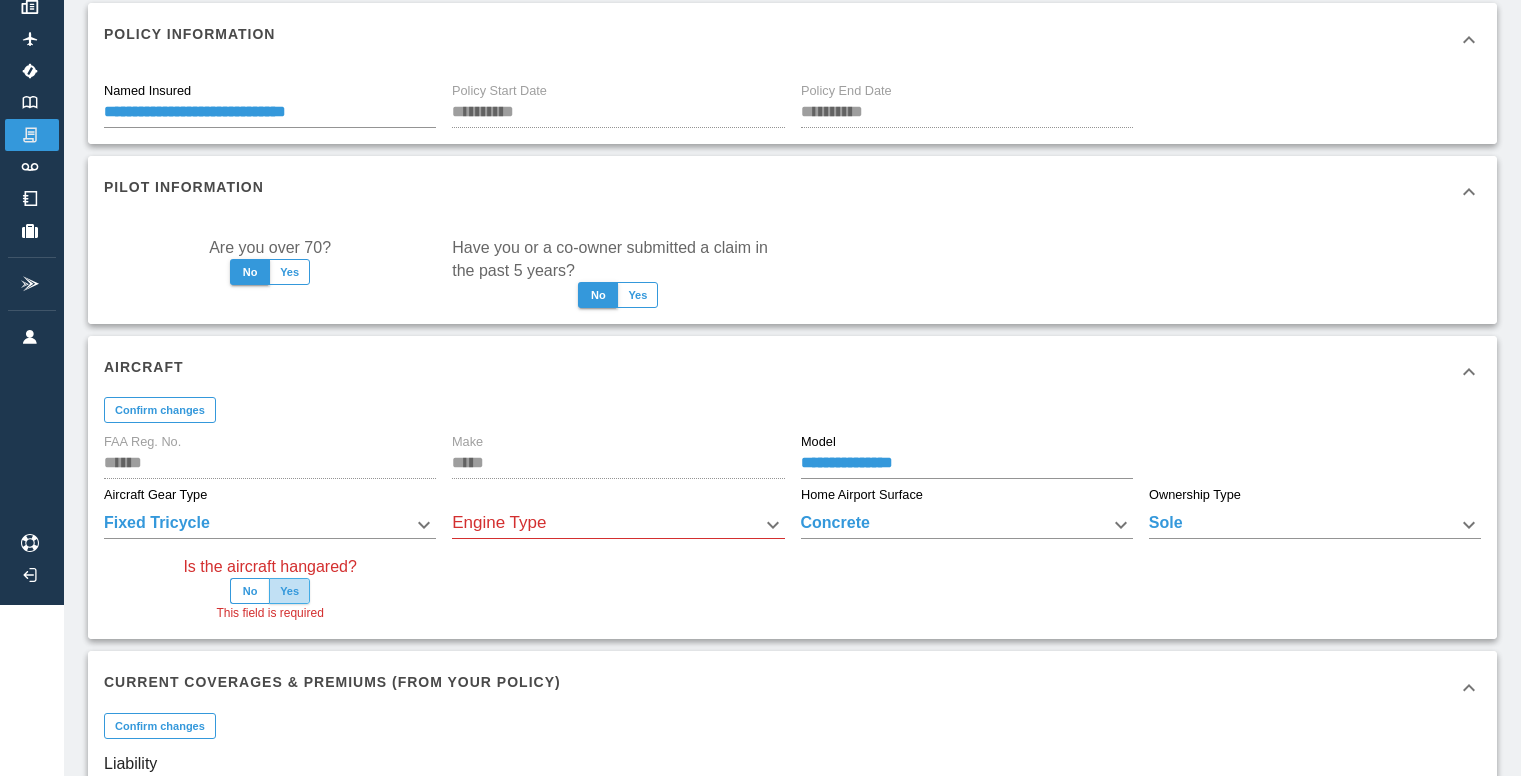 click on "Yes" at bounding box center [289, 591] 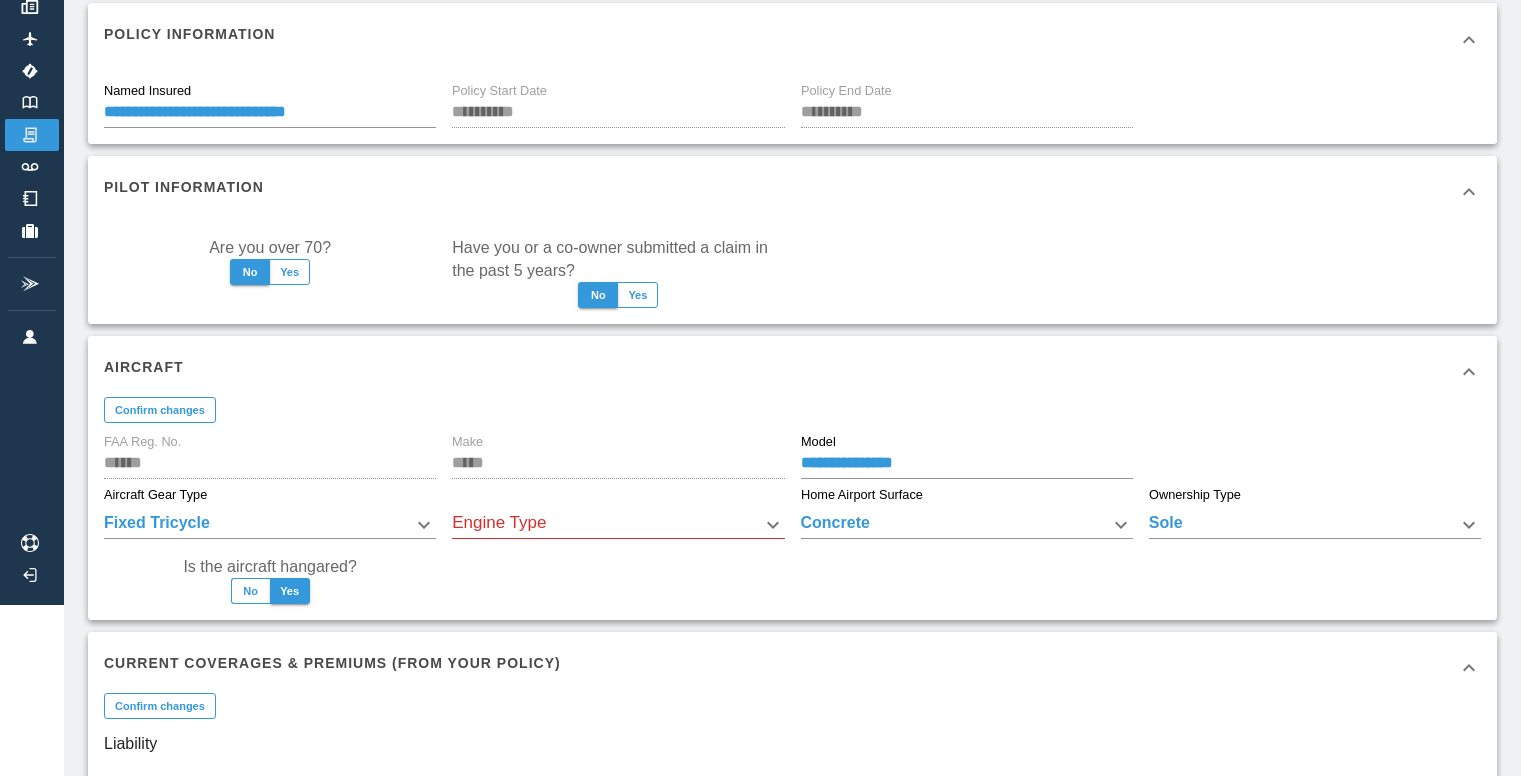 click on "**********" at bounding box center (760, 217) 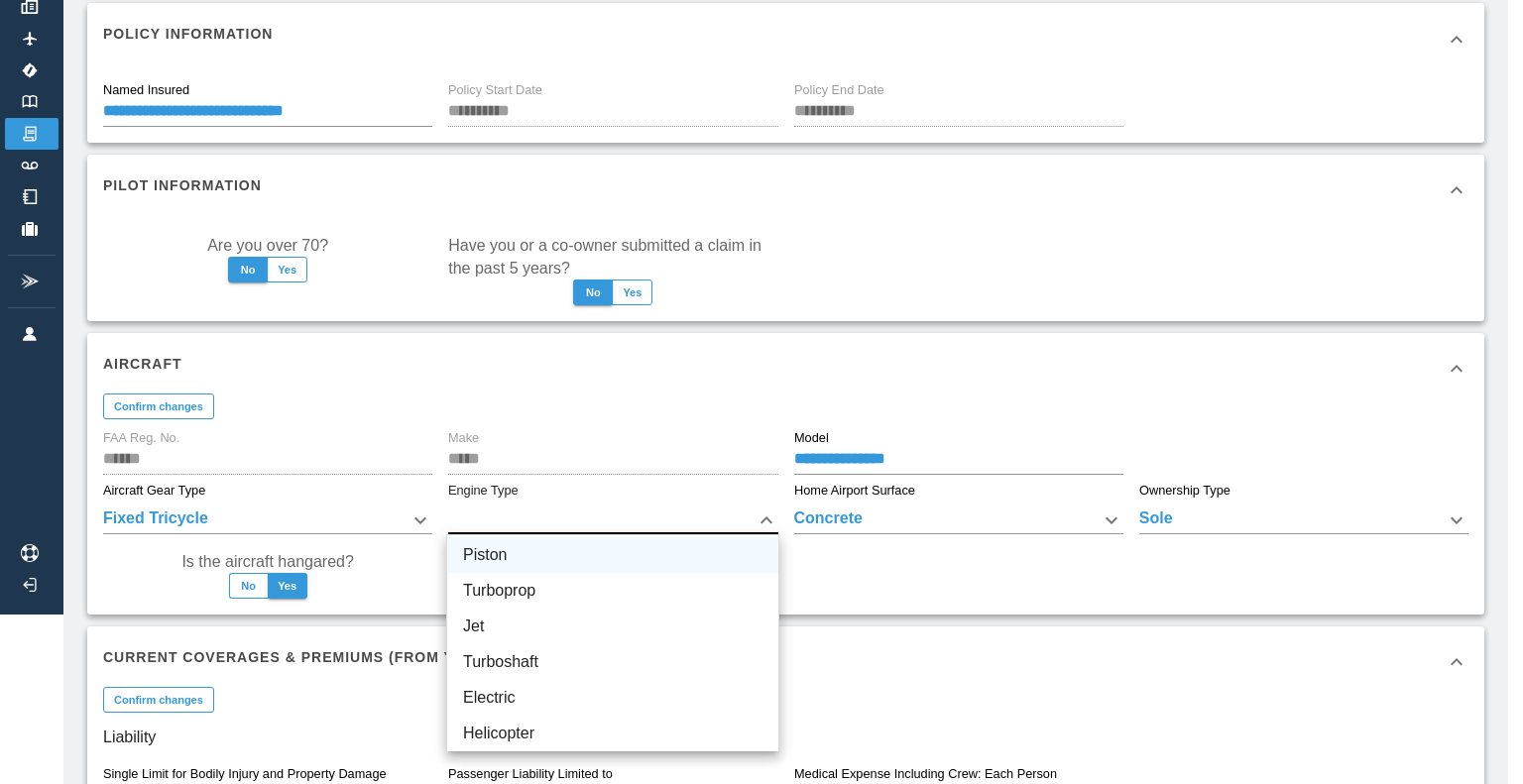 click on "Piston" at bounding box center (613, 555) 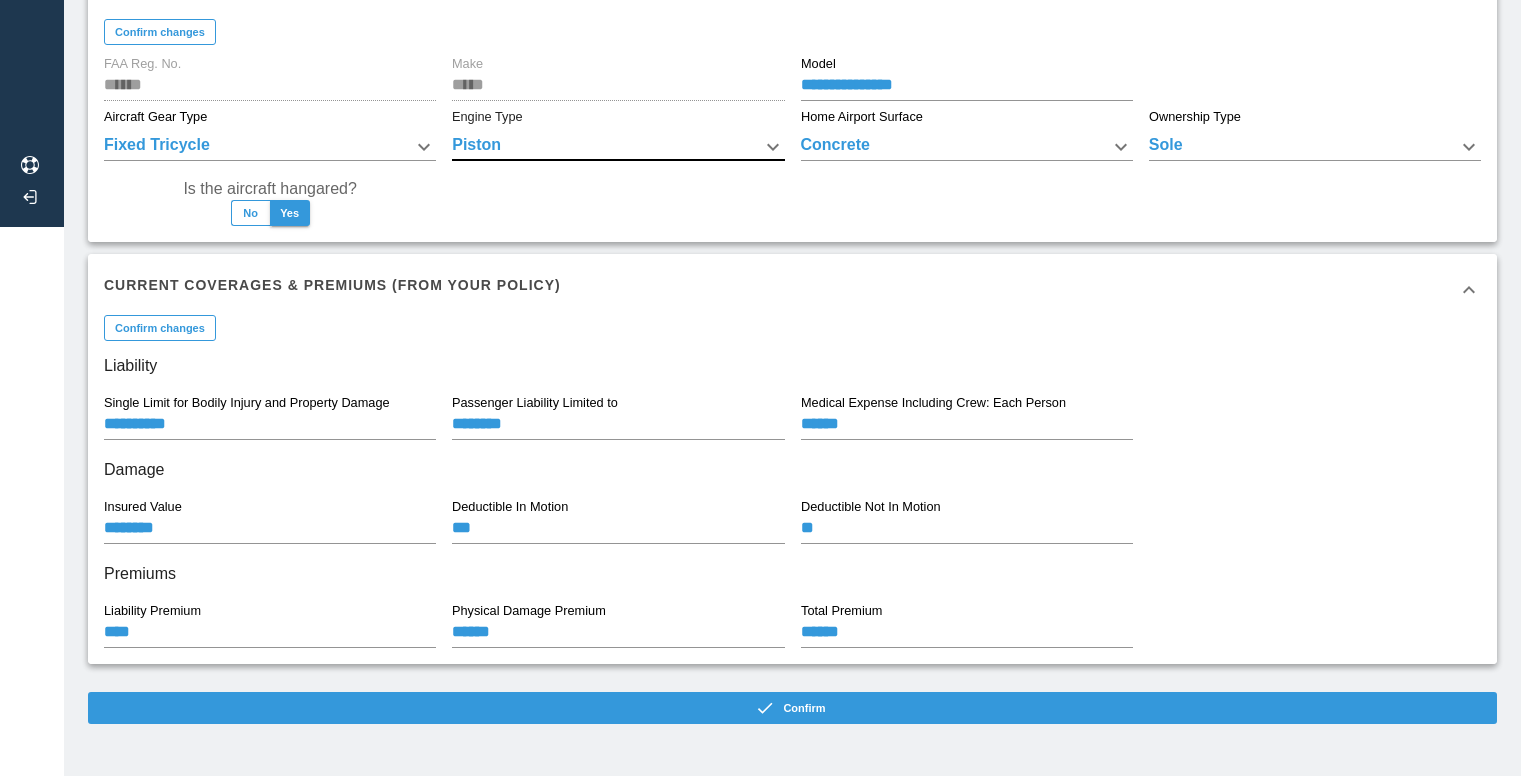 scroll, scrollTop: 552, scrollLeft: 0, axis: vertical 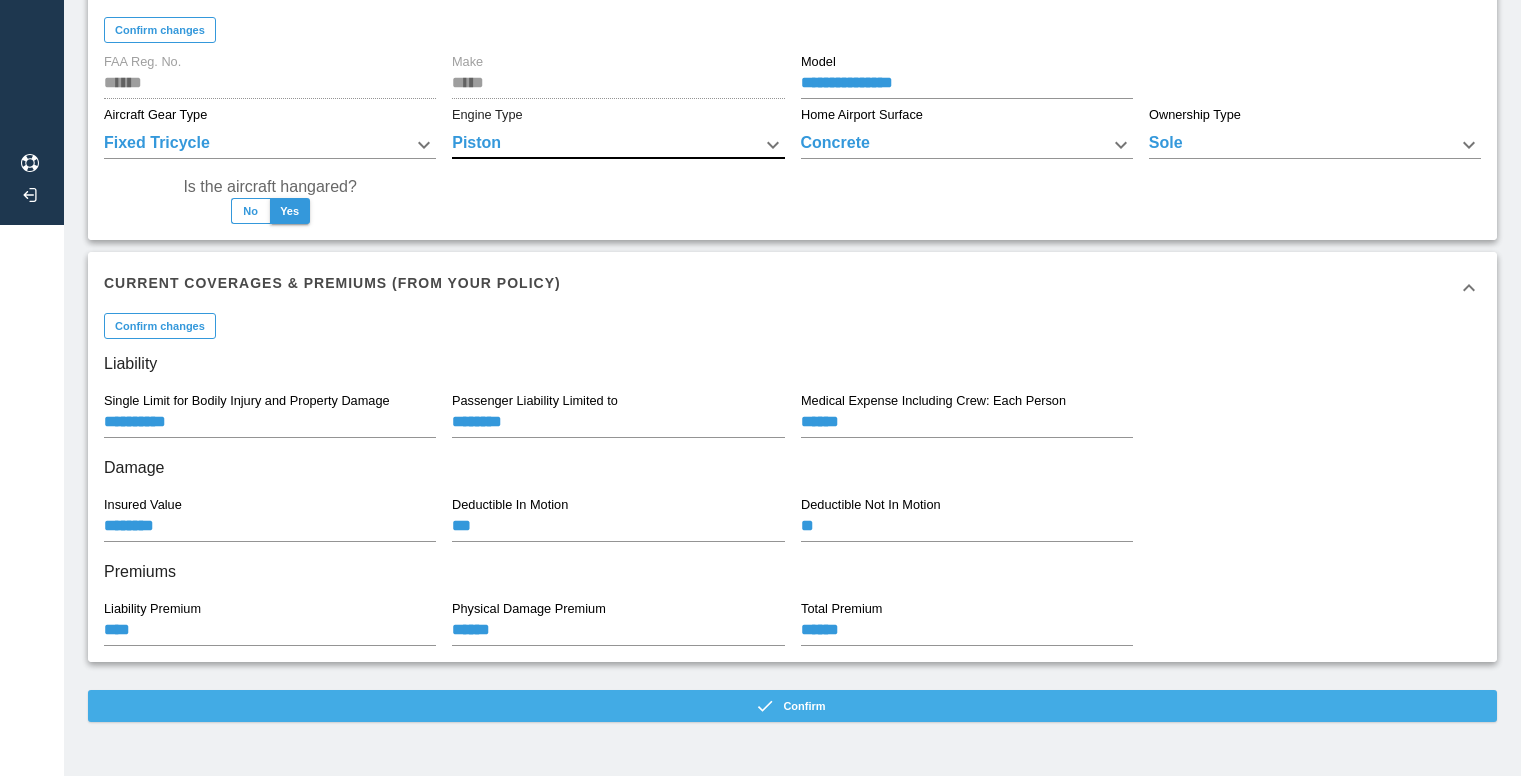 click 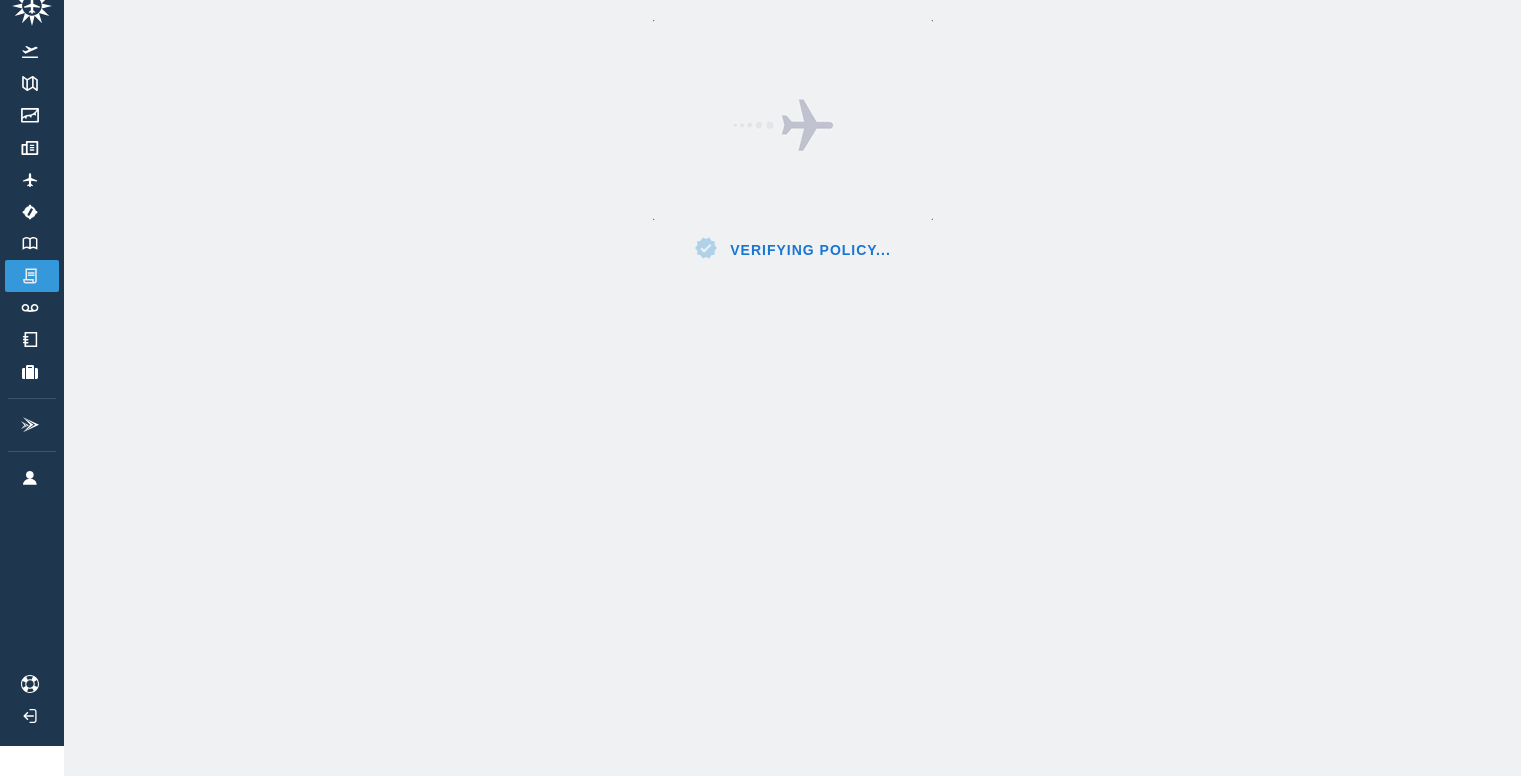 scroll, scrollTop: 45, scrollLeft: 0, axis: vertical 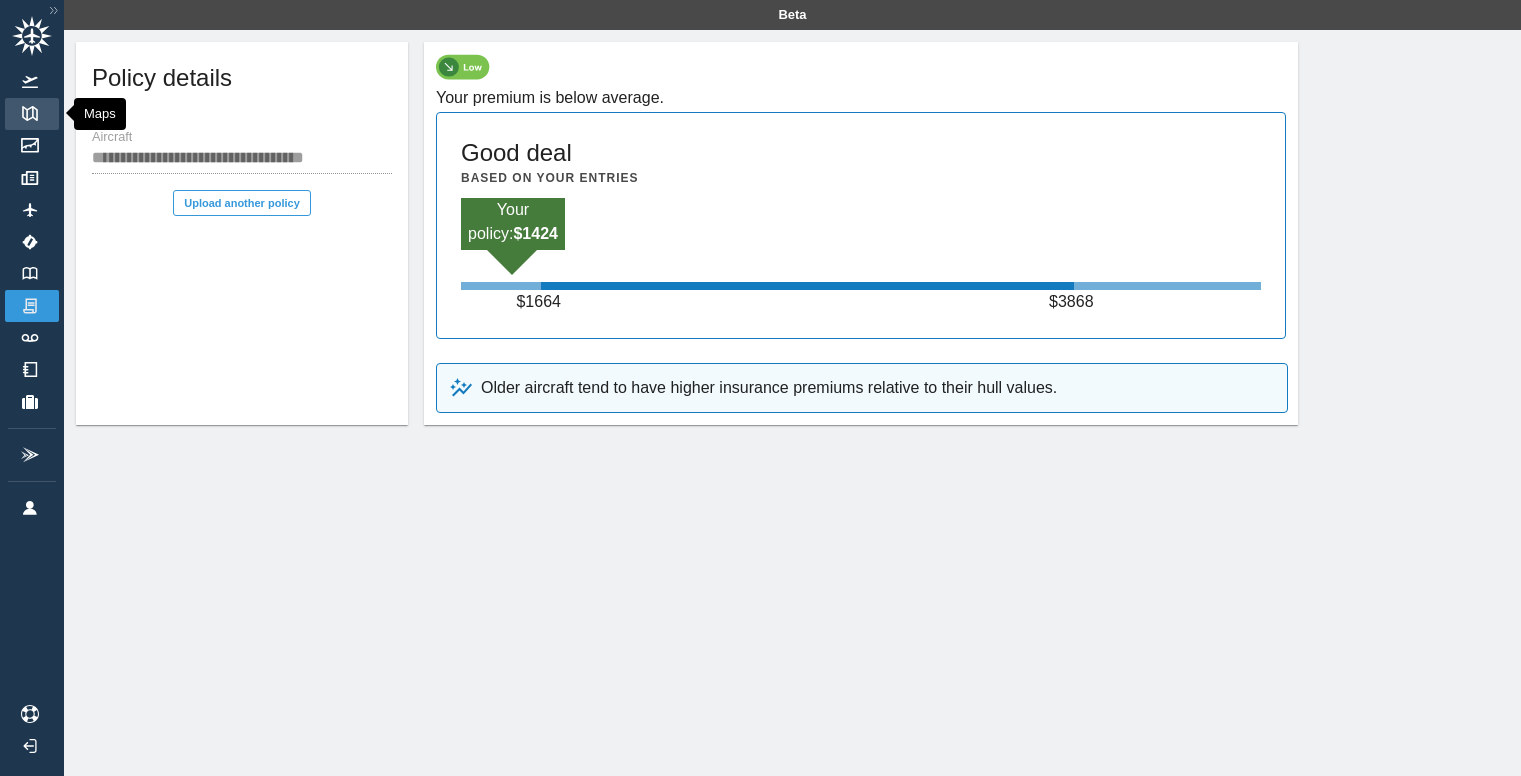 click at bounding box center (30, 113) 